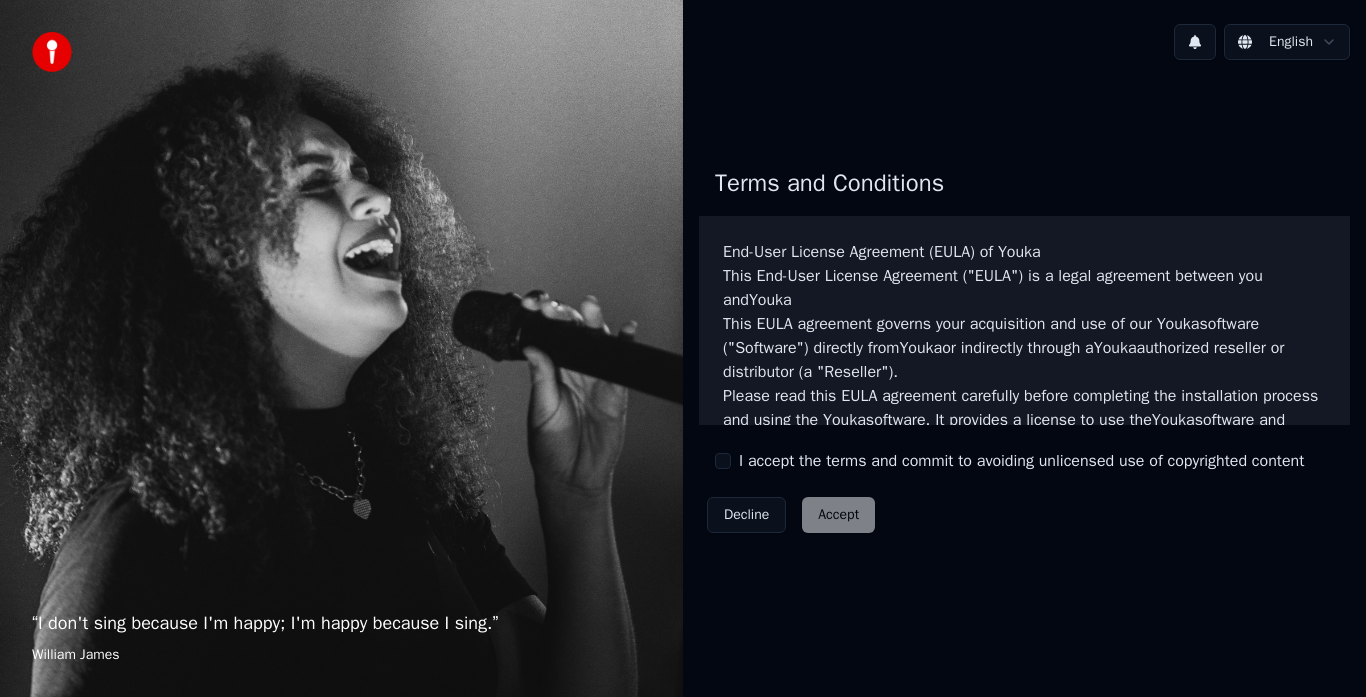 scroll, scrollTop: 0, scrollLeft: 0, axis: both 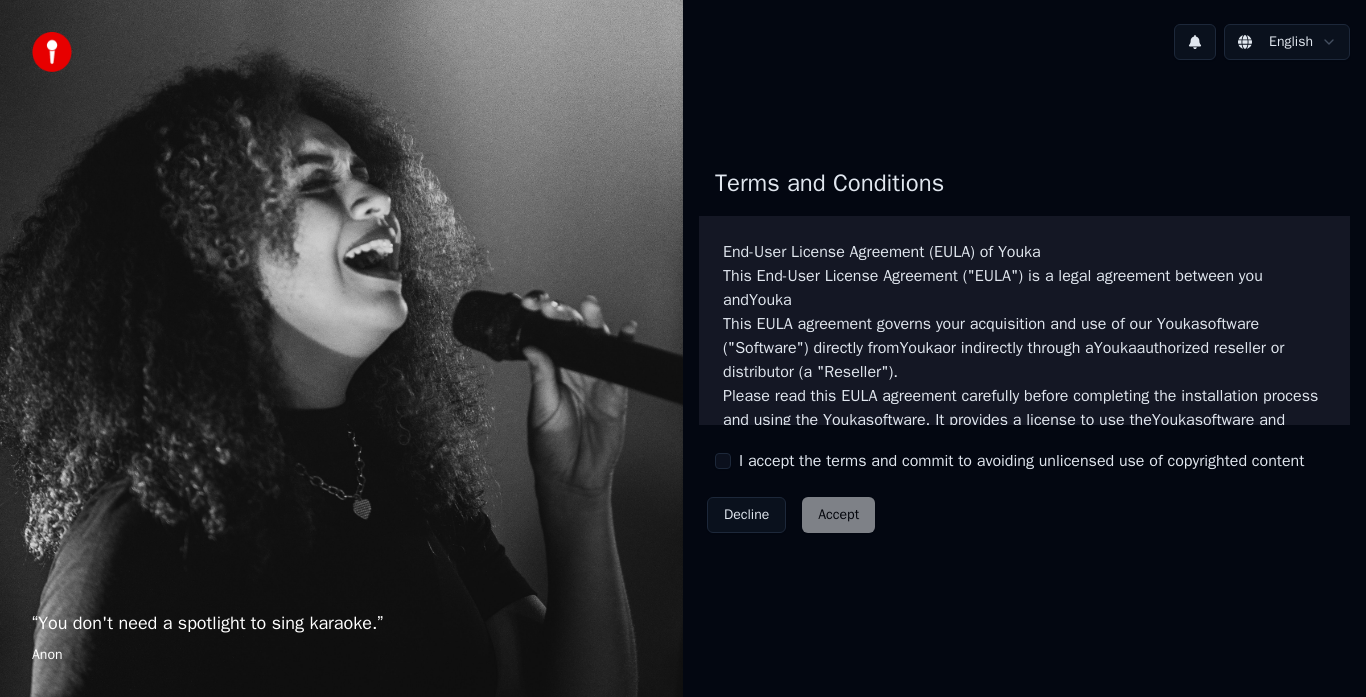 click on "Decline Accept" at bounding box center [791, 515] 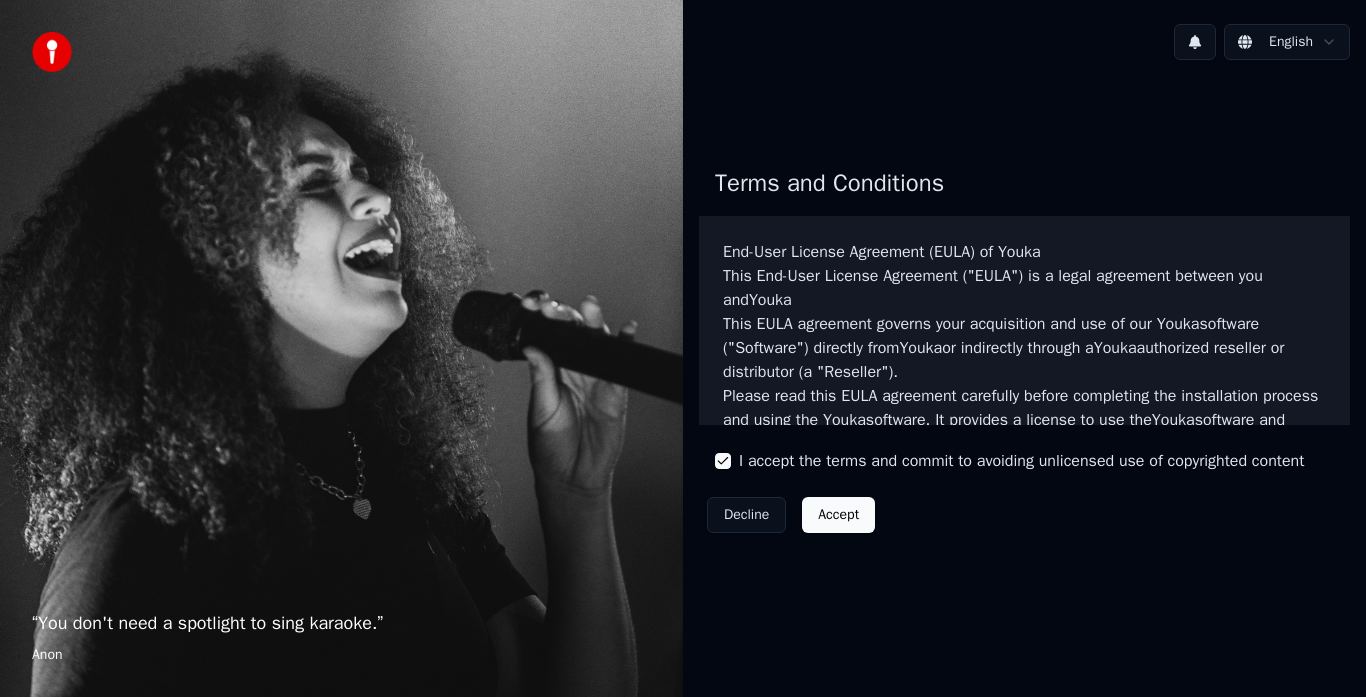 click on "Accept" at bounding box center [838, 515] 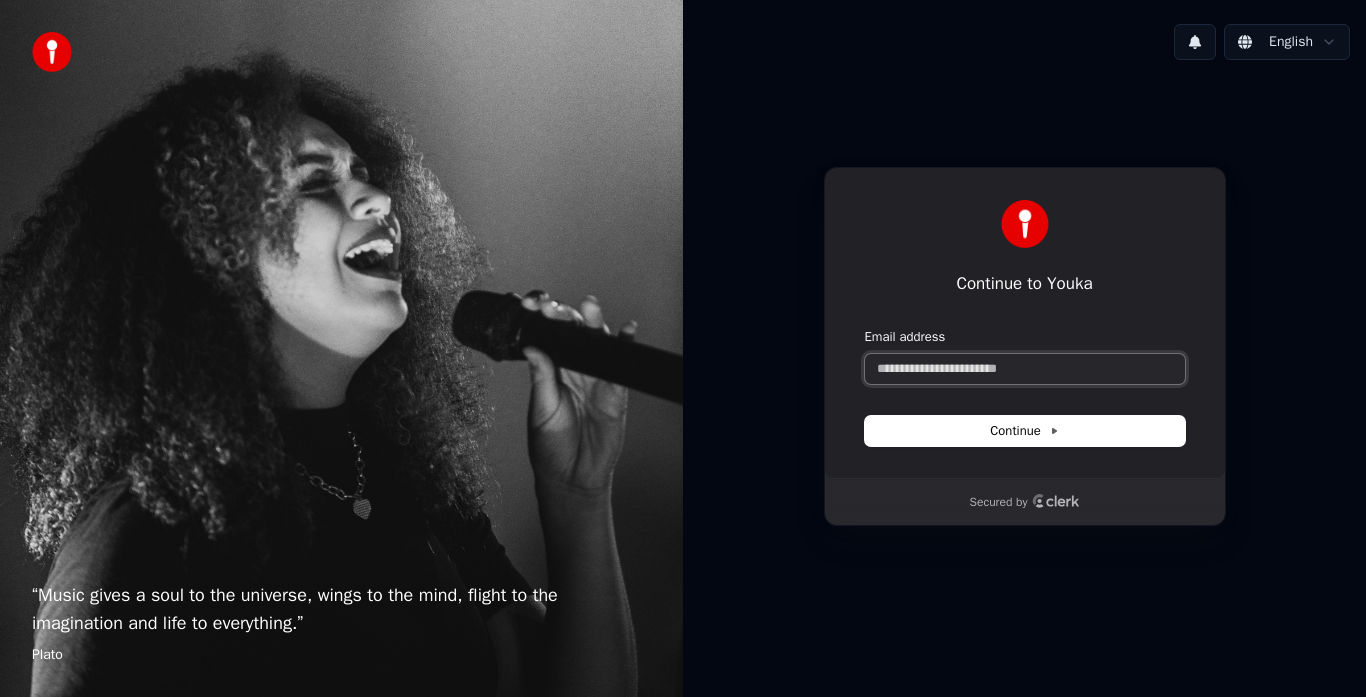 click on "Email address" at bounding box center [1025, 369] 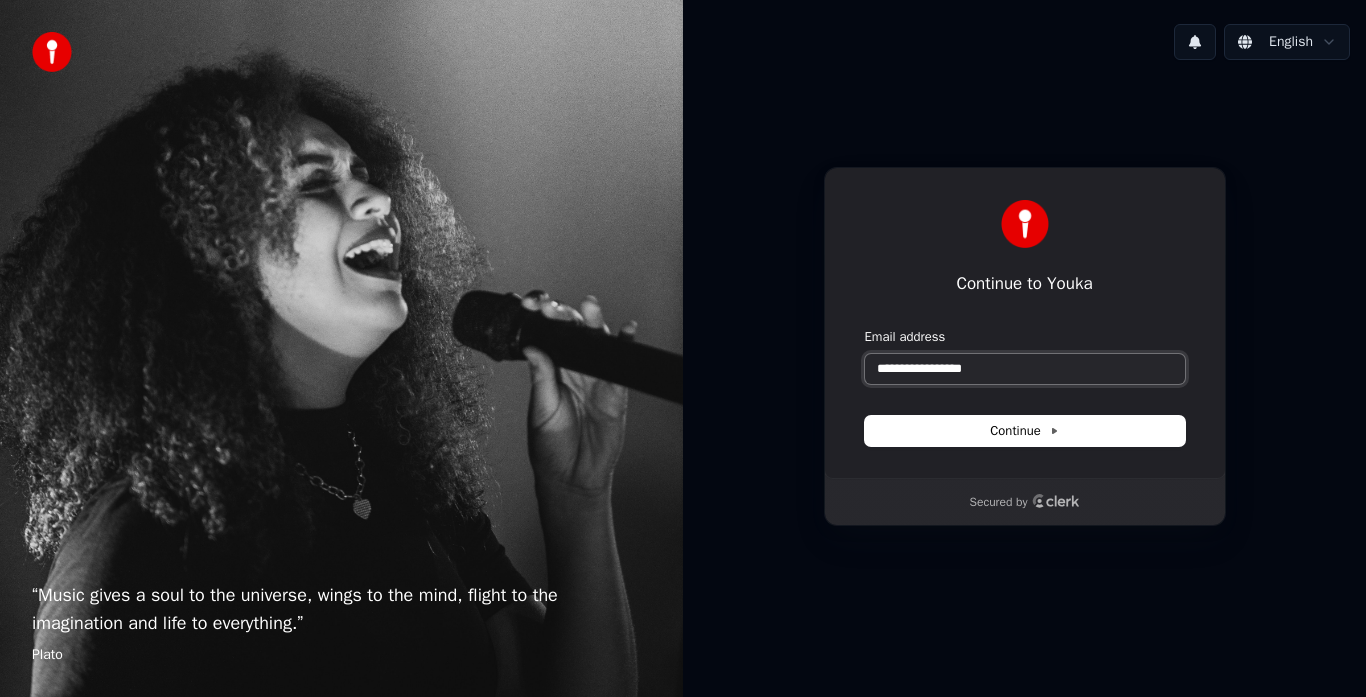 click on "**********" at bounding box center [1025, 369] 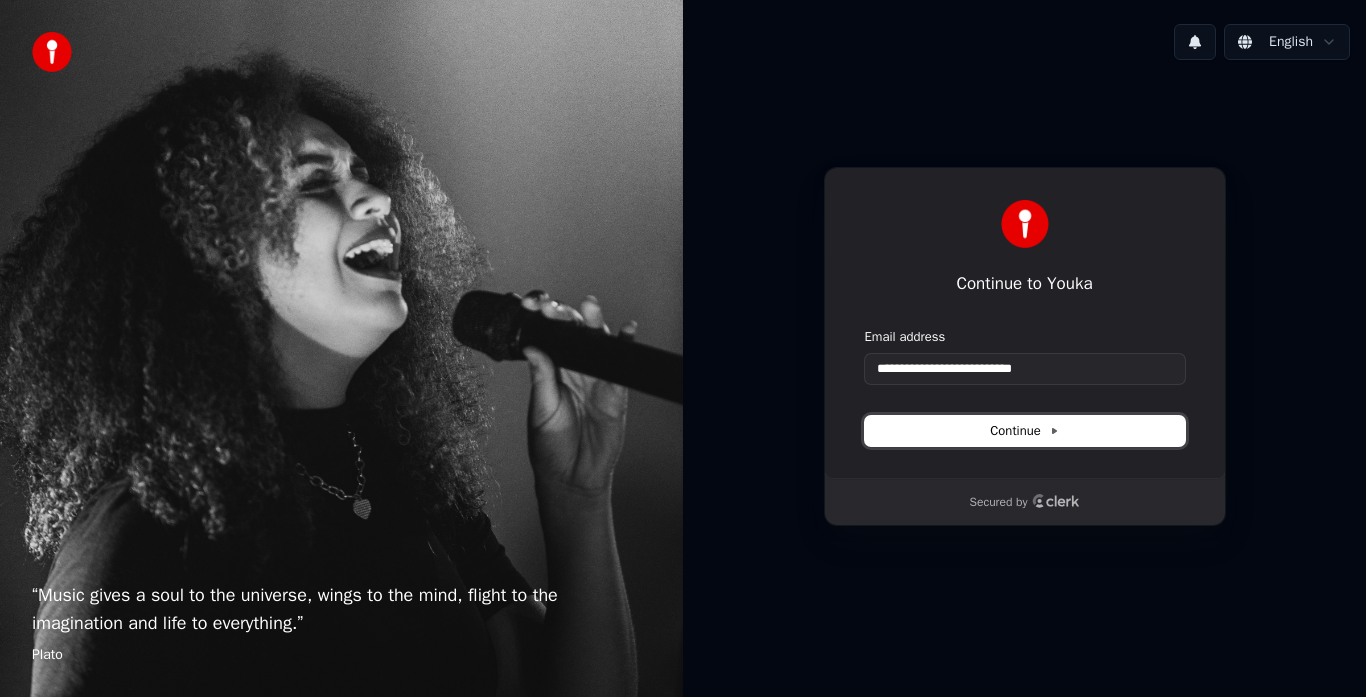 click on "Continue" at bounding box center (1025, 431) 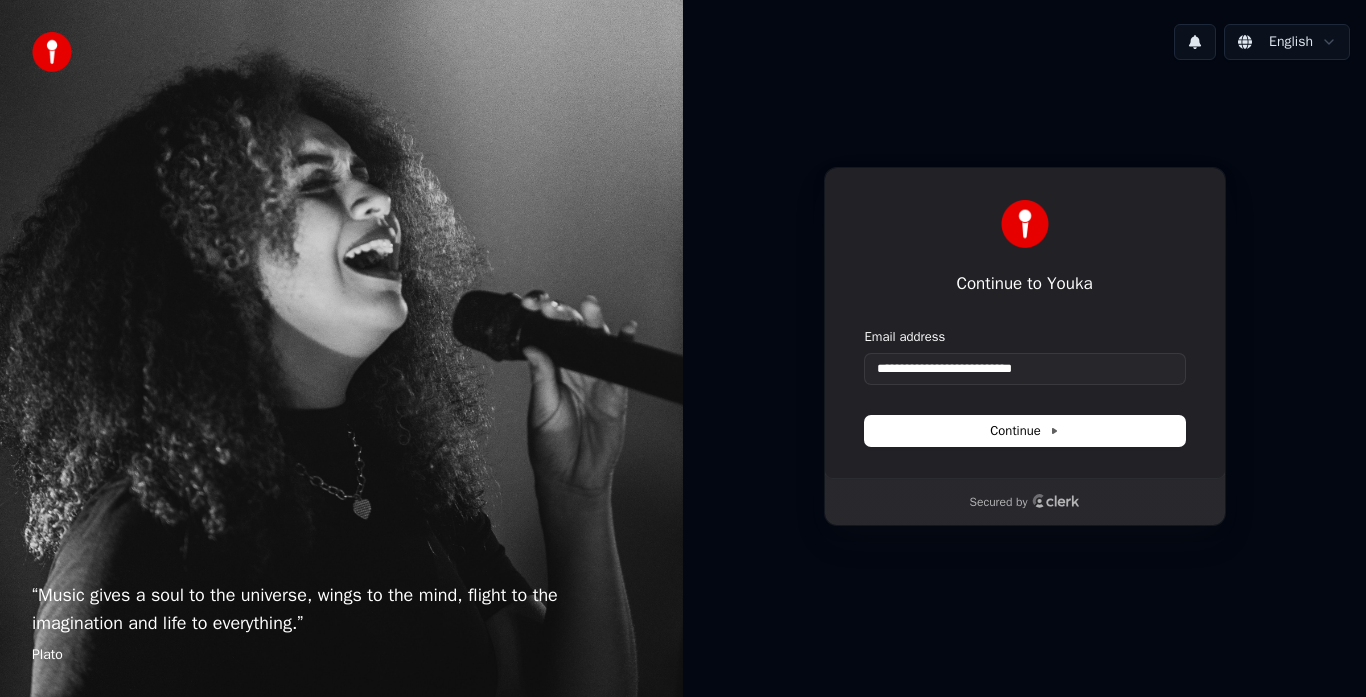 type on "**********" 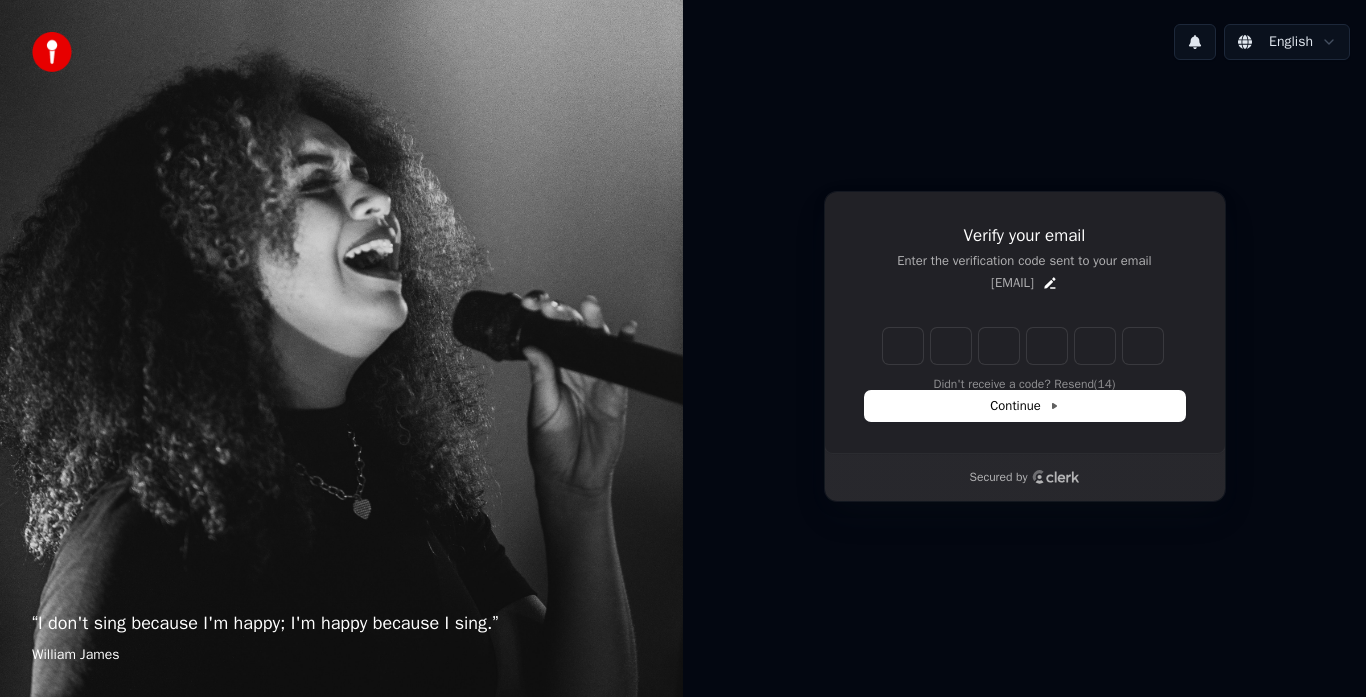 type on "*" 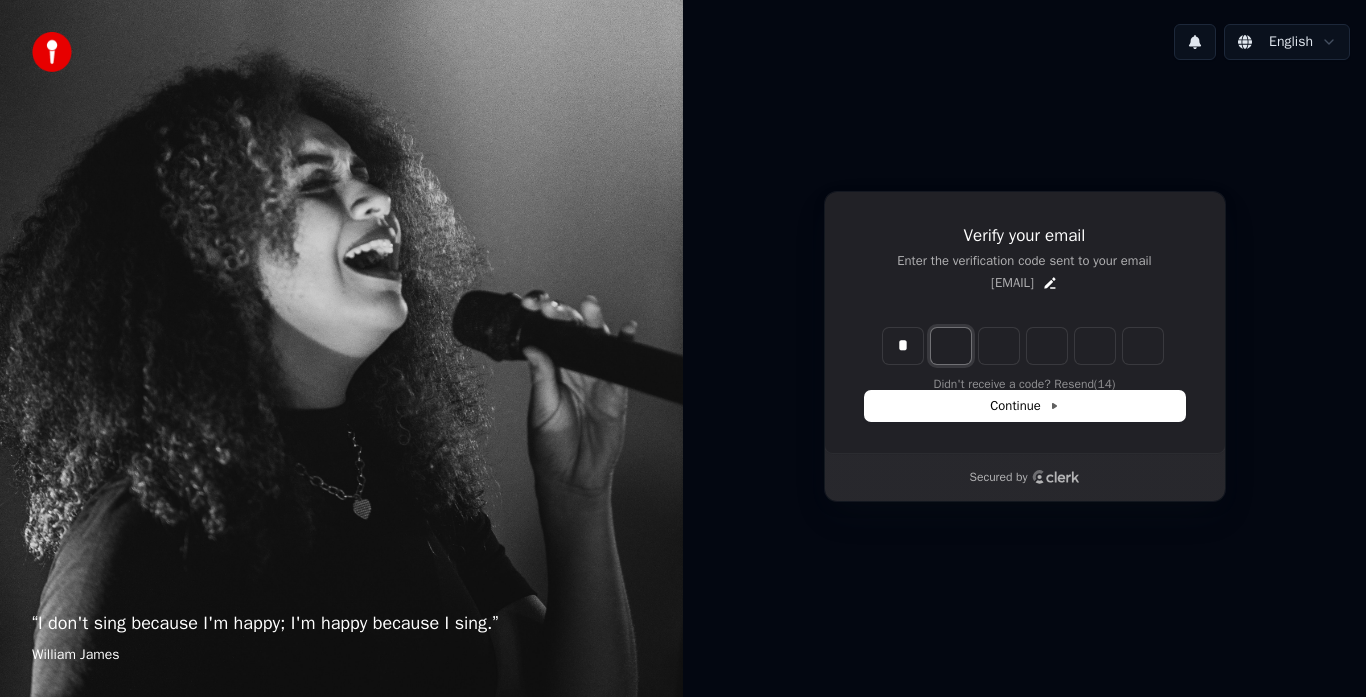 type on "*" 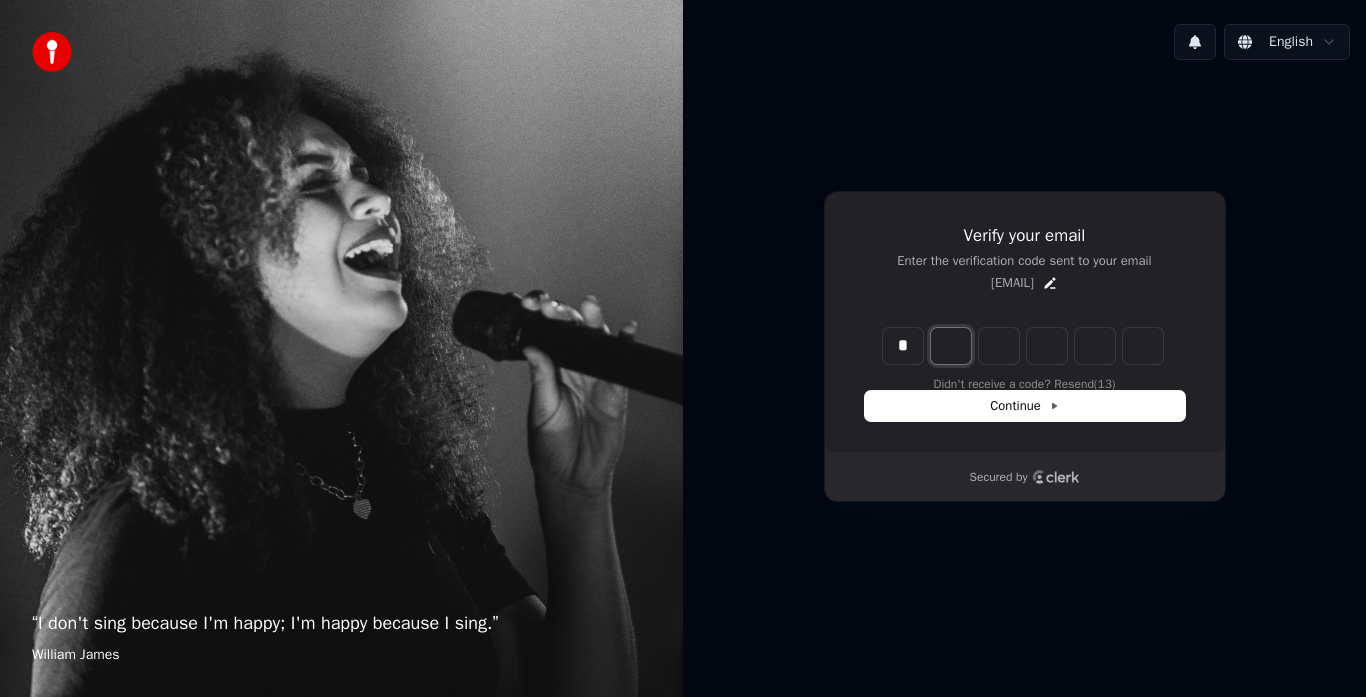 type on "*" 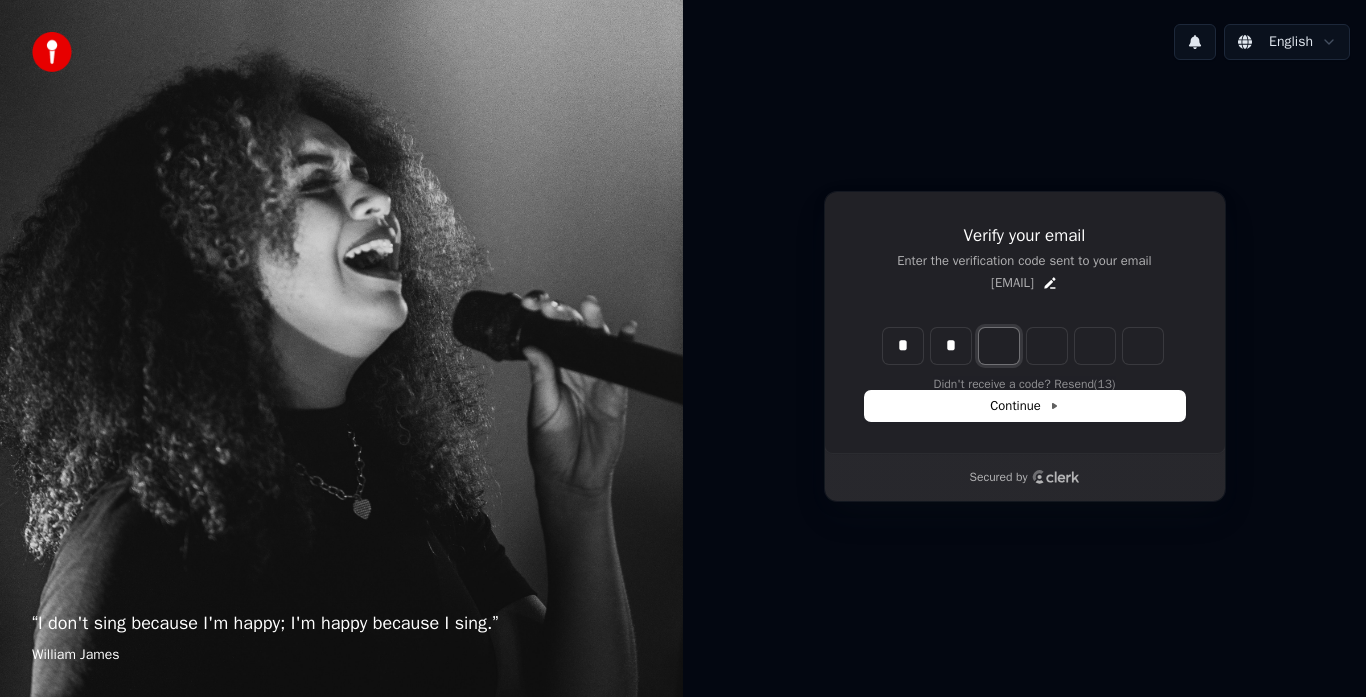 type on "**" 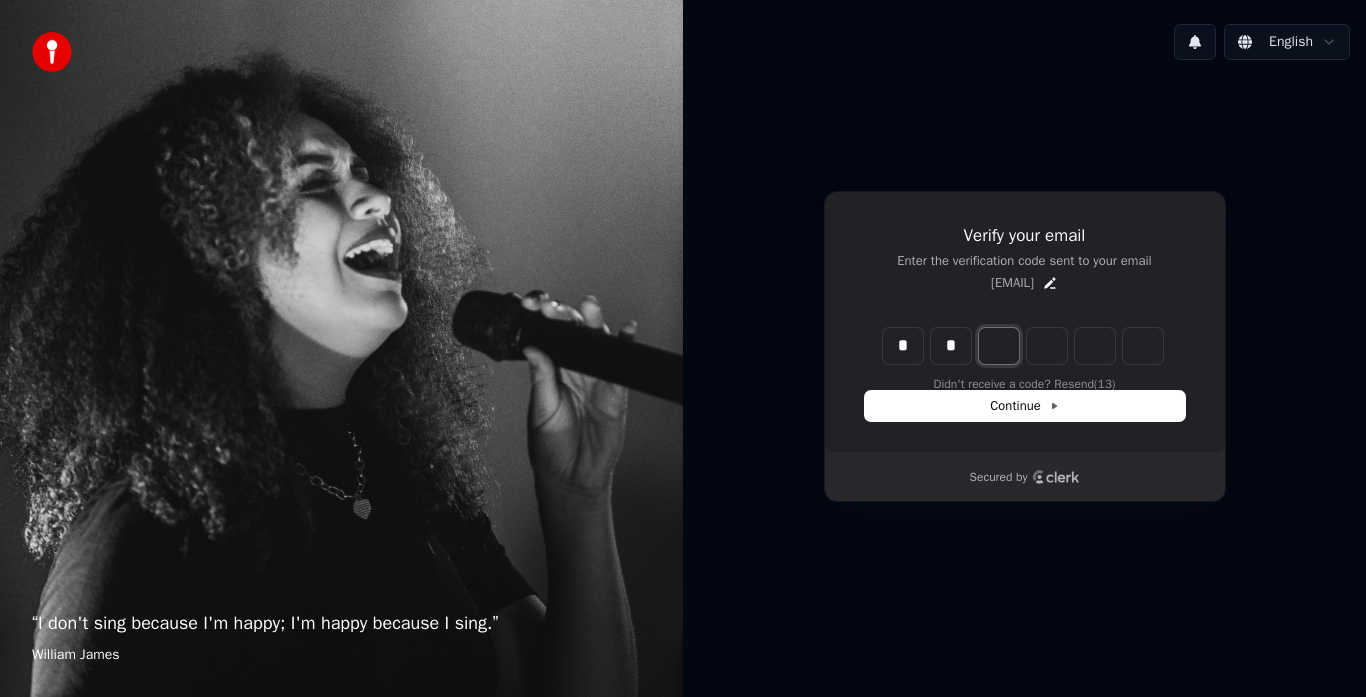 type on "*" 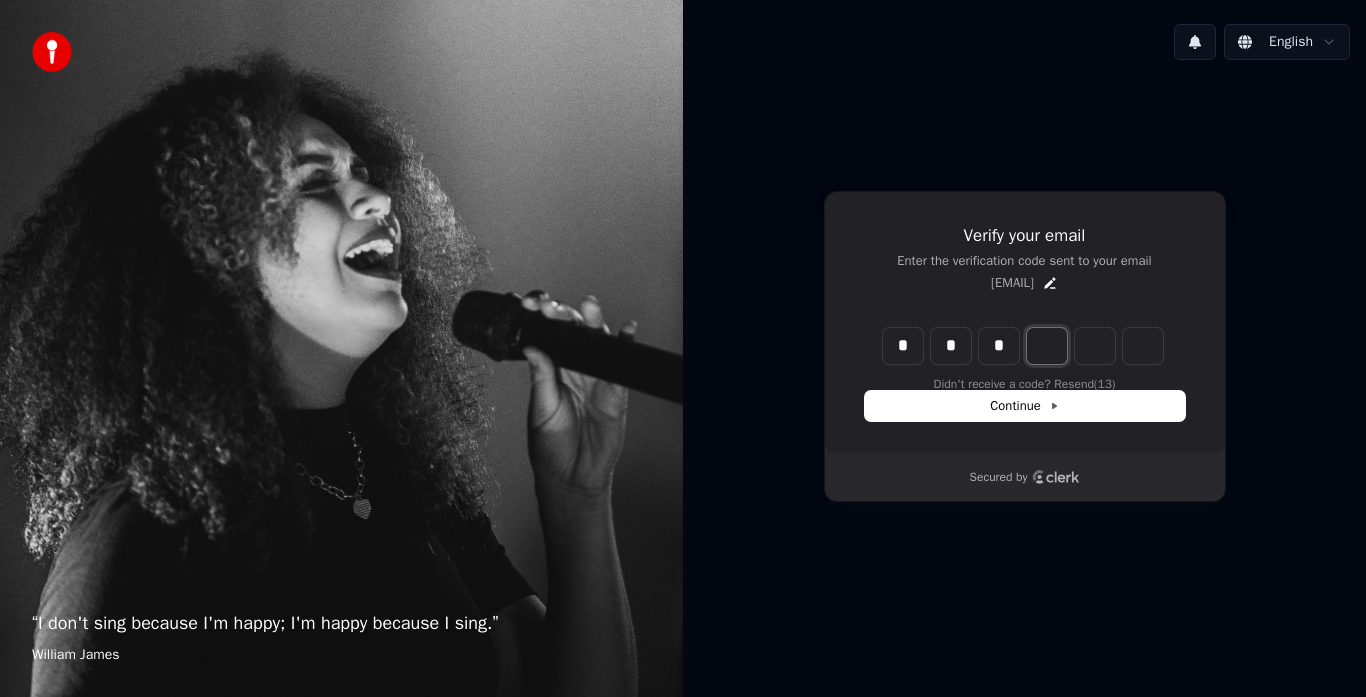 type on "***" 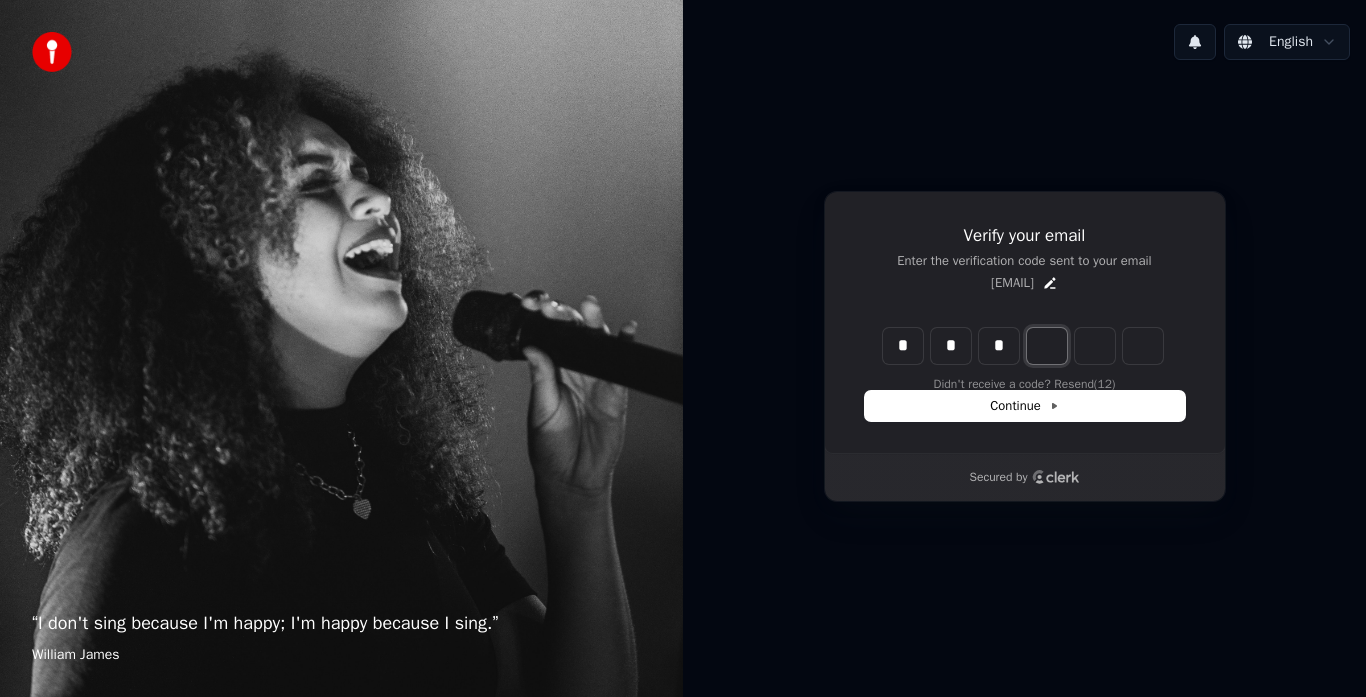 type on "*" 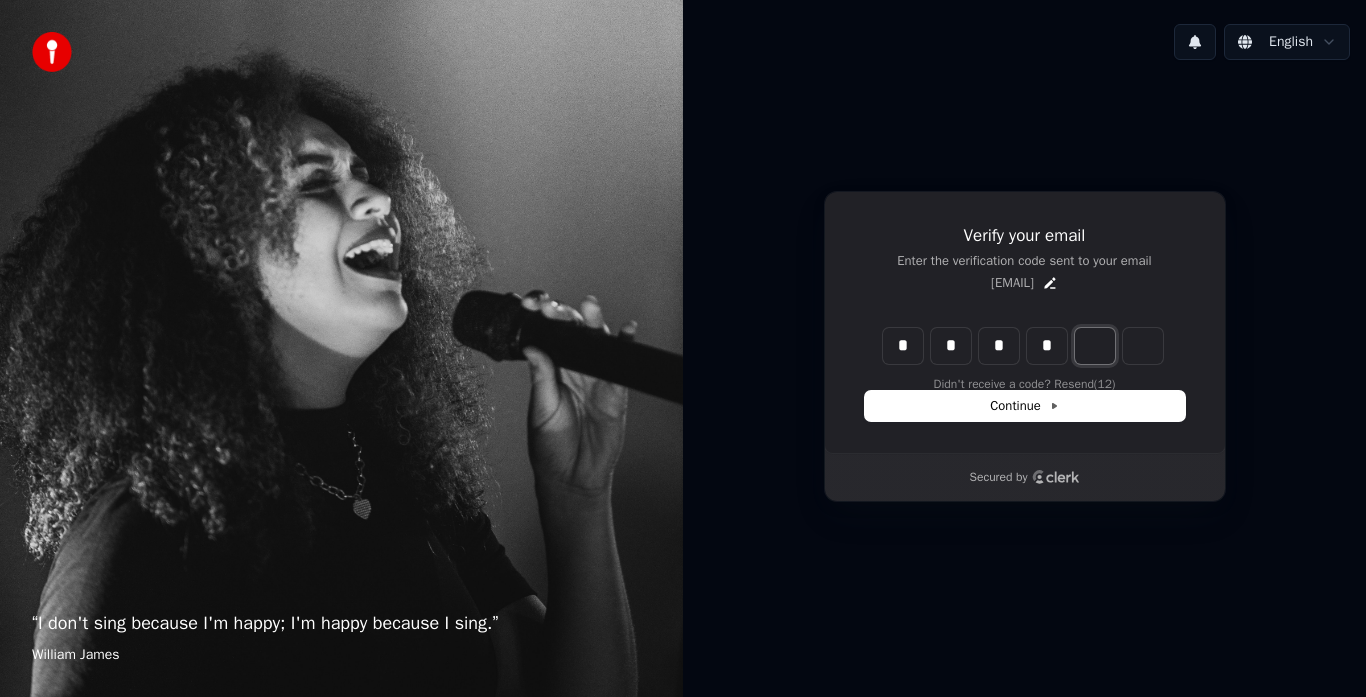 type on "****" 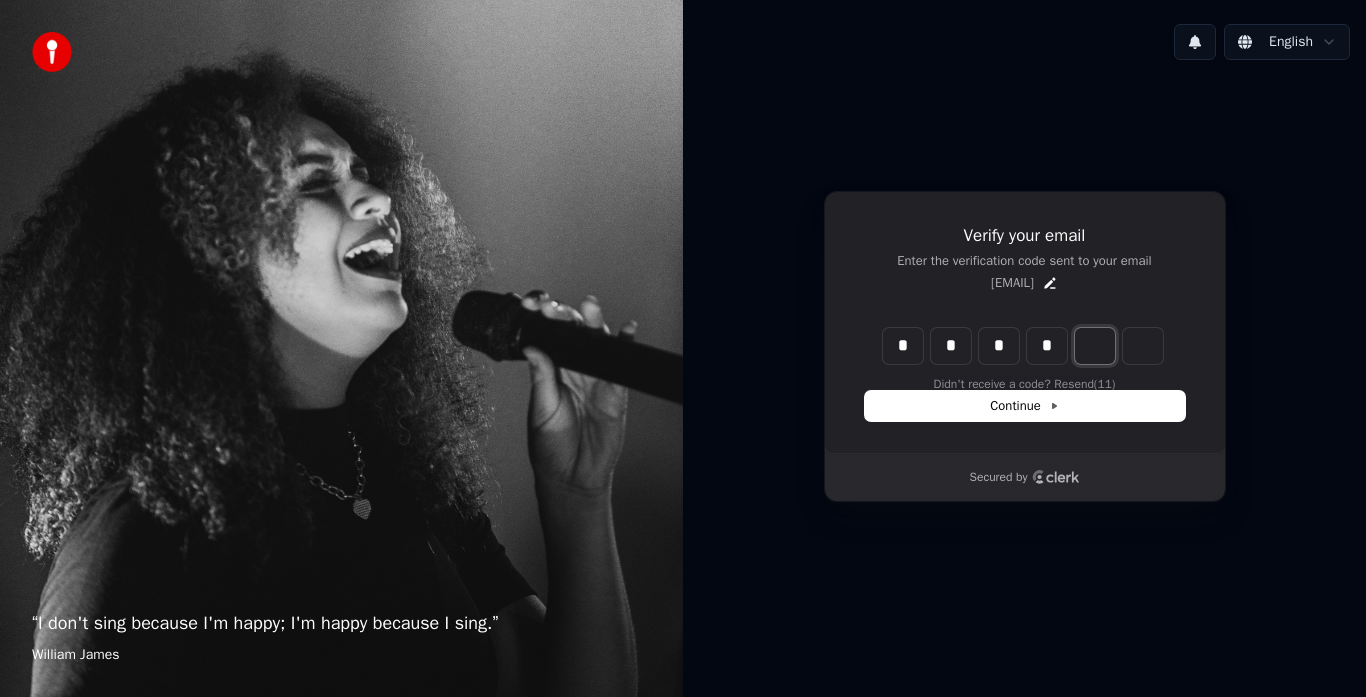 type on "*" 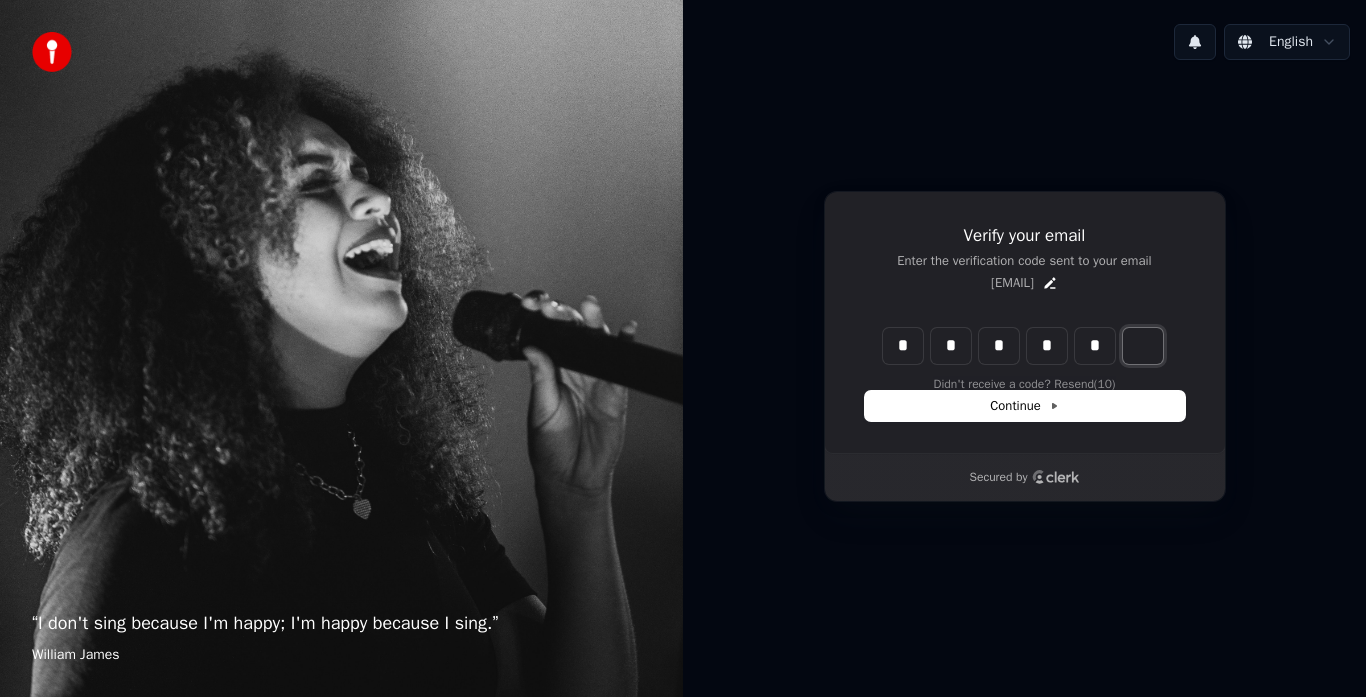 type on "******" 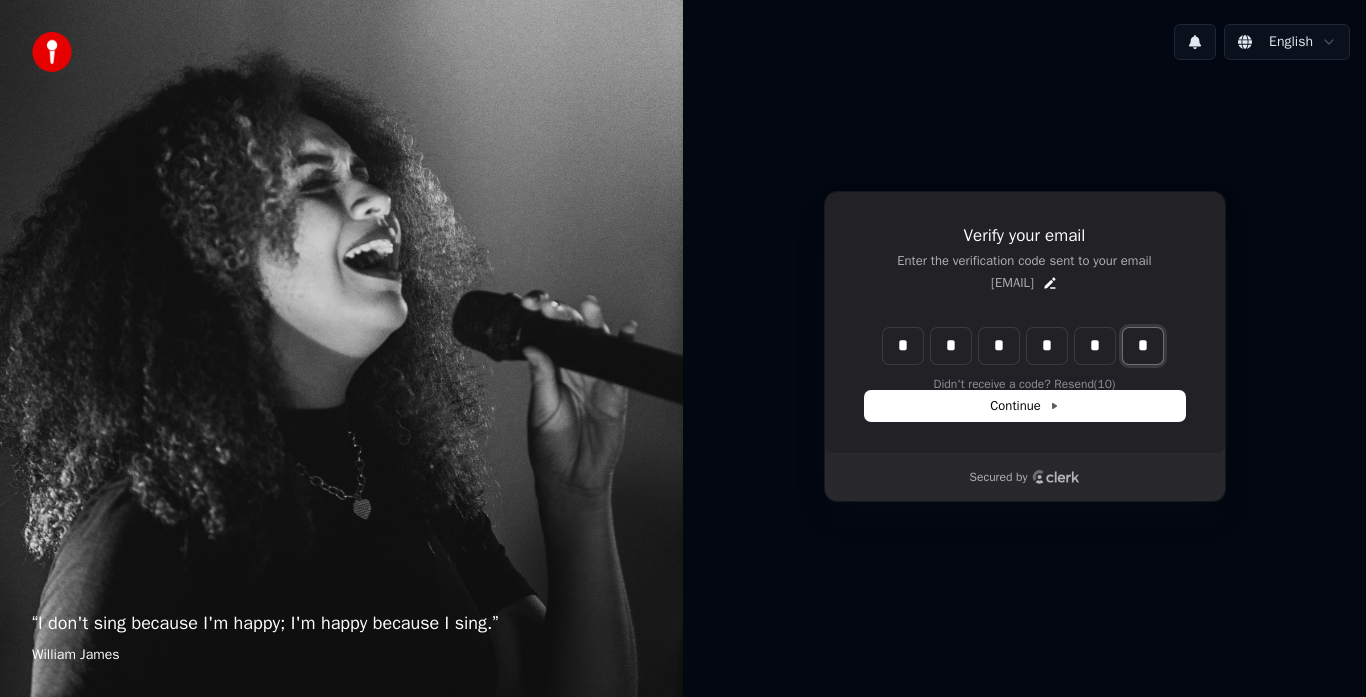 type on "*" 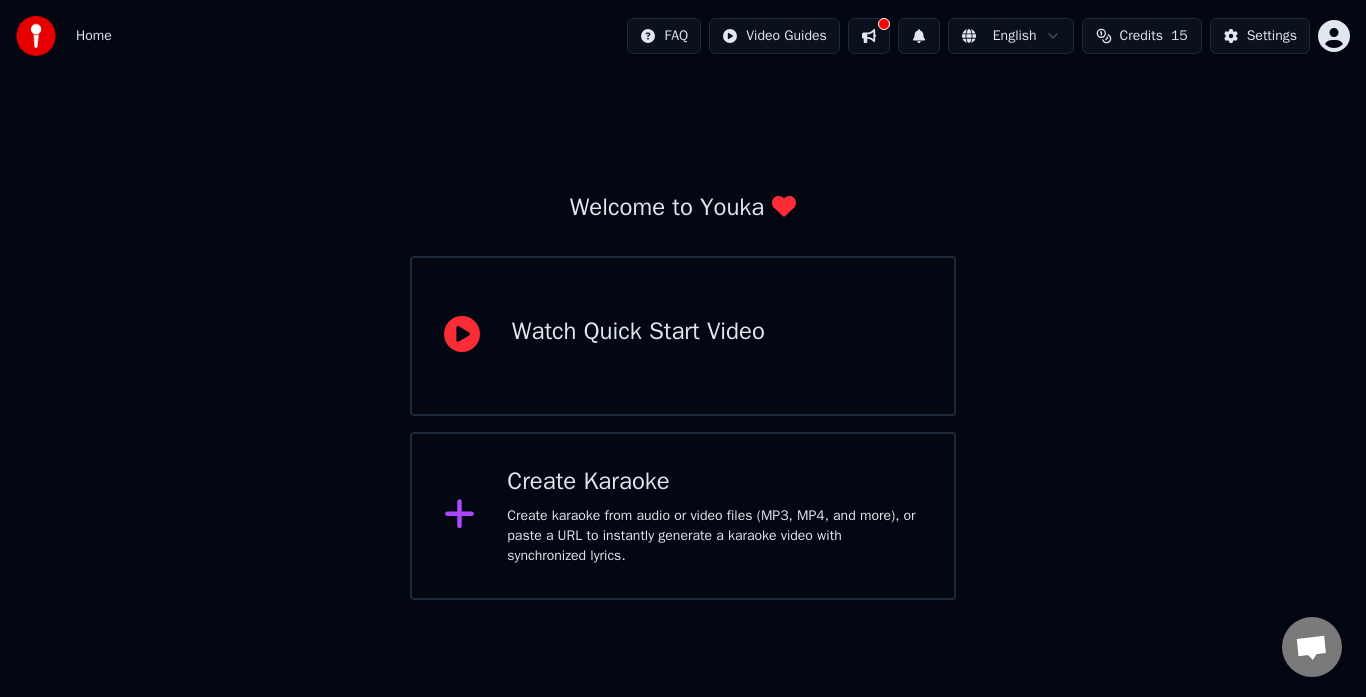 click 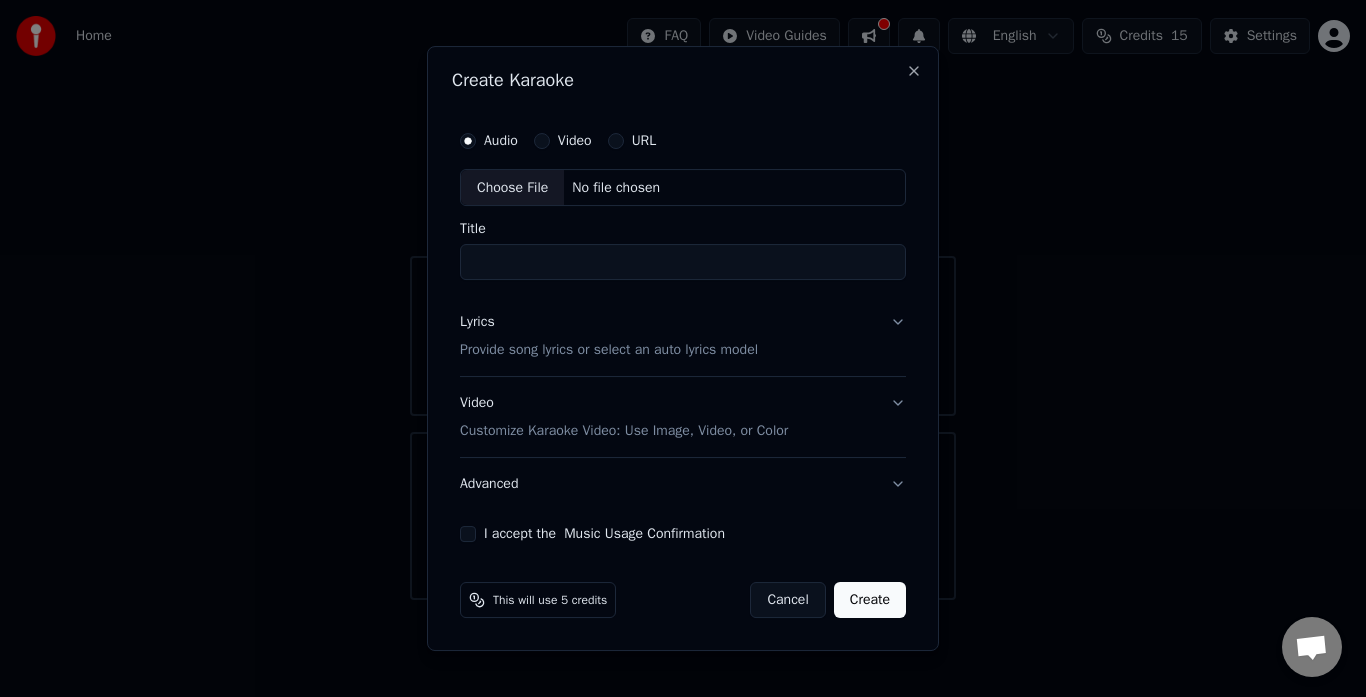 click on "Audio Video URL" at bounding box center [683, 141] 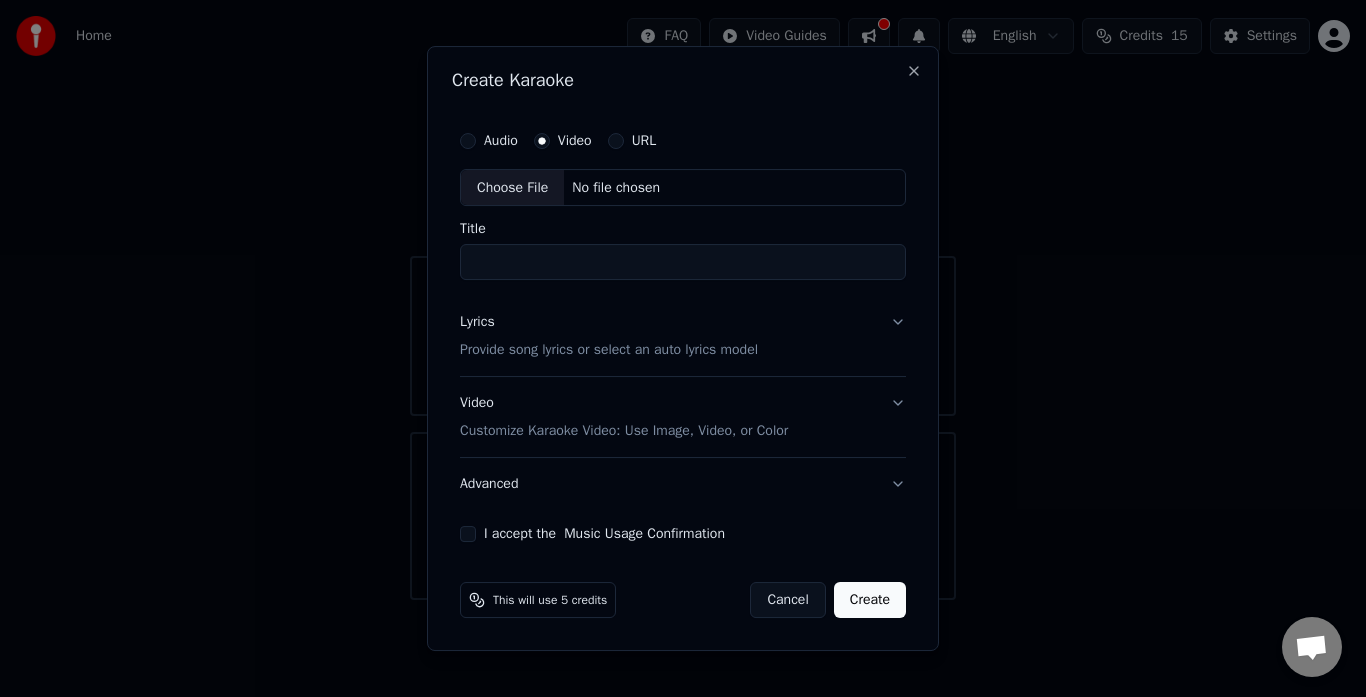 click on "Title" at bounding box center (683, 263) 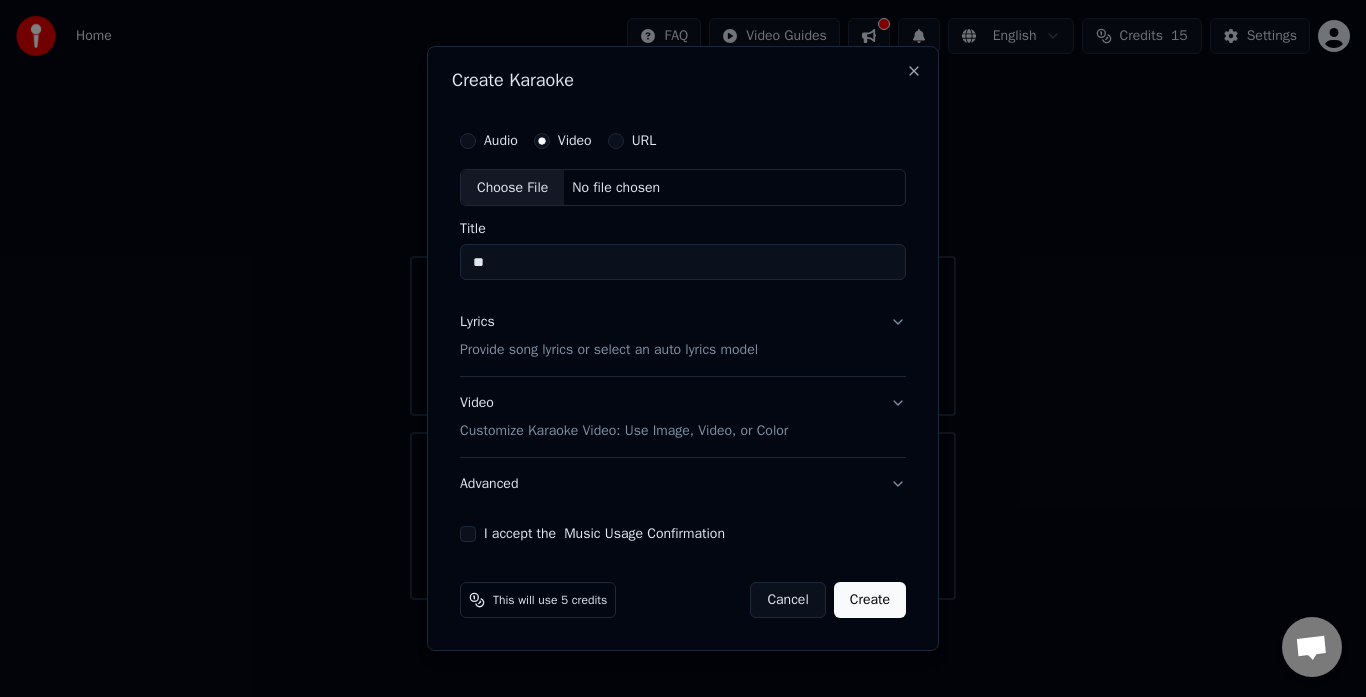 type on "*" 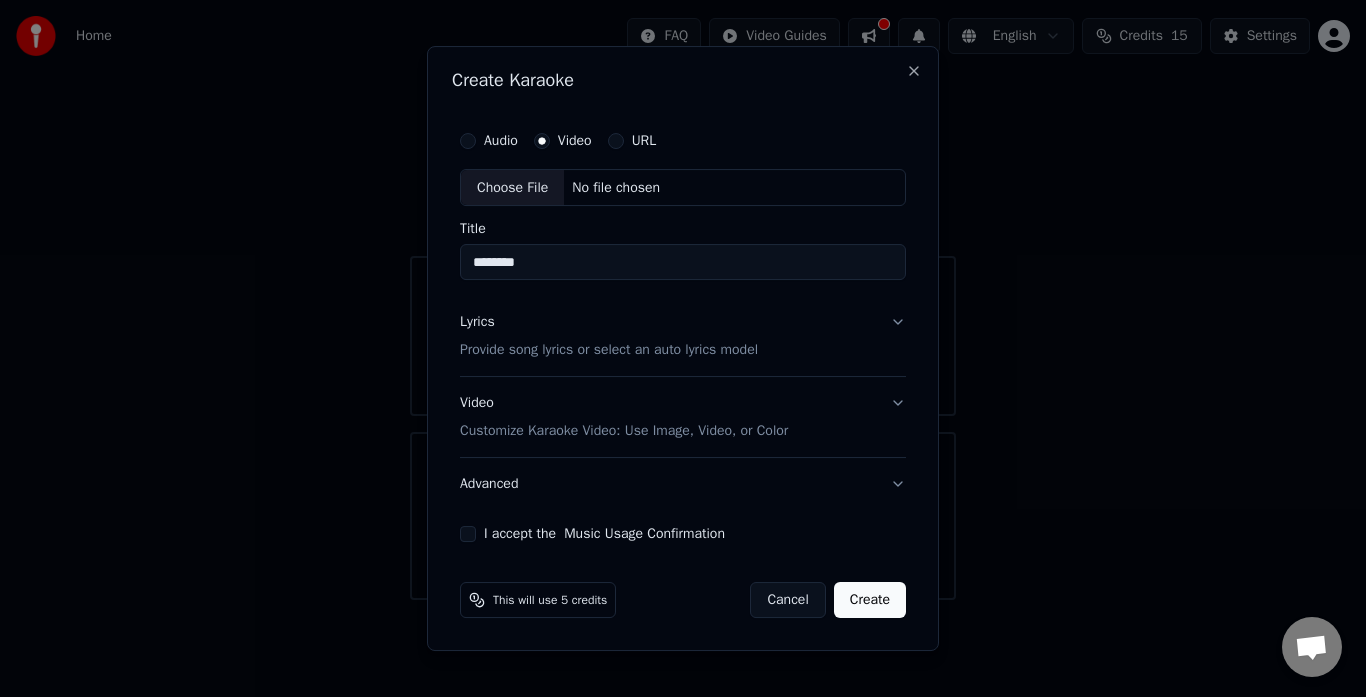 click on "I accept the   Music Usage Confirmation" at bounding box center [468, 534] 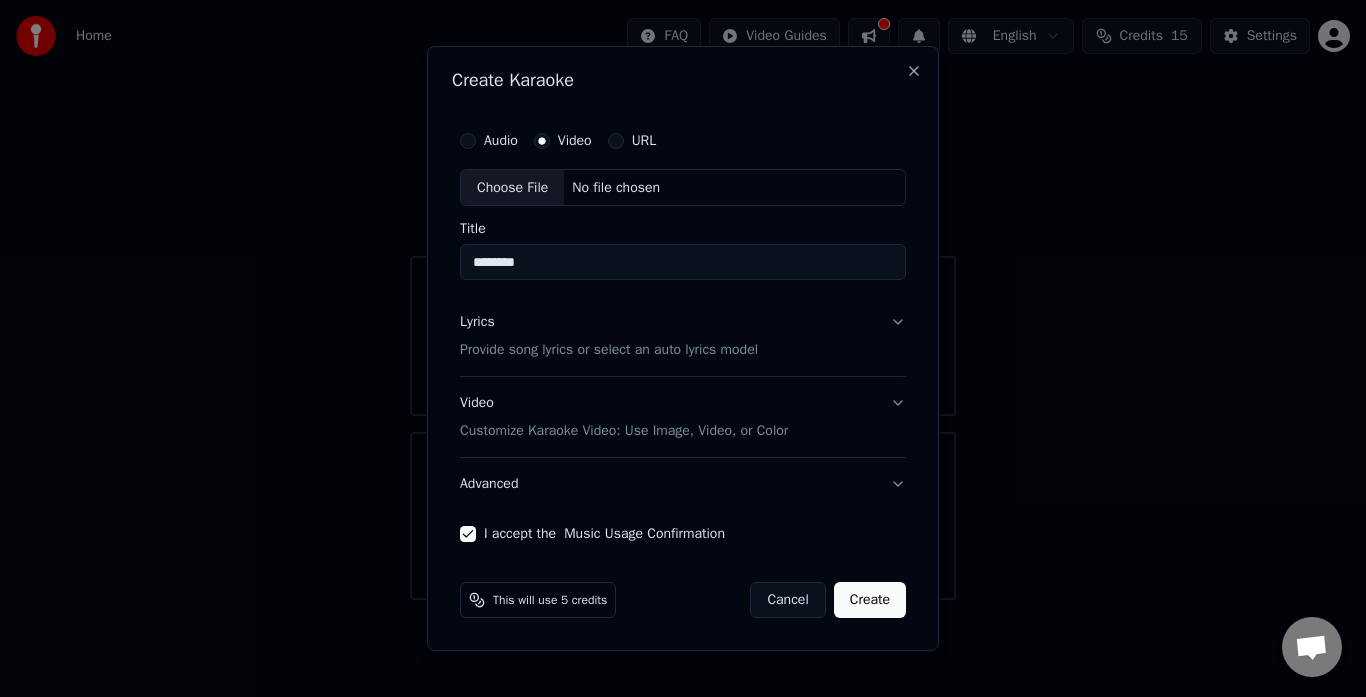 click on "Create" at bounding box center [870, 600] 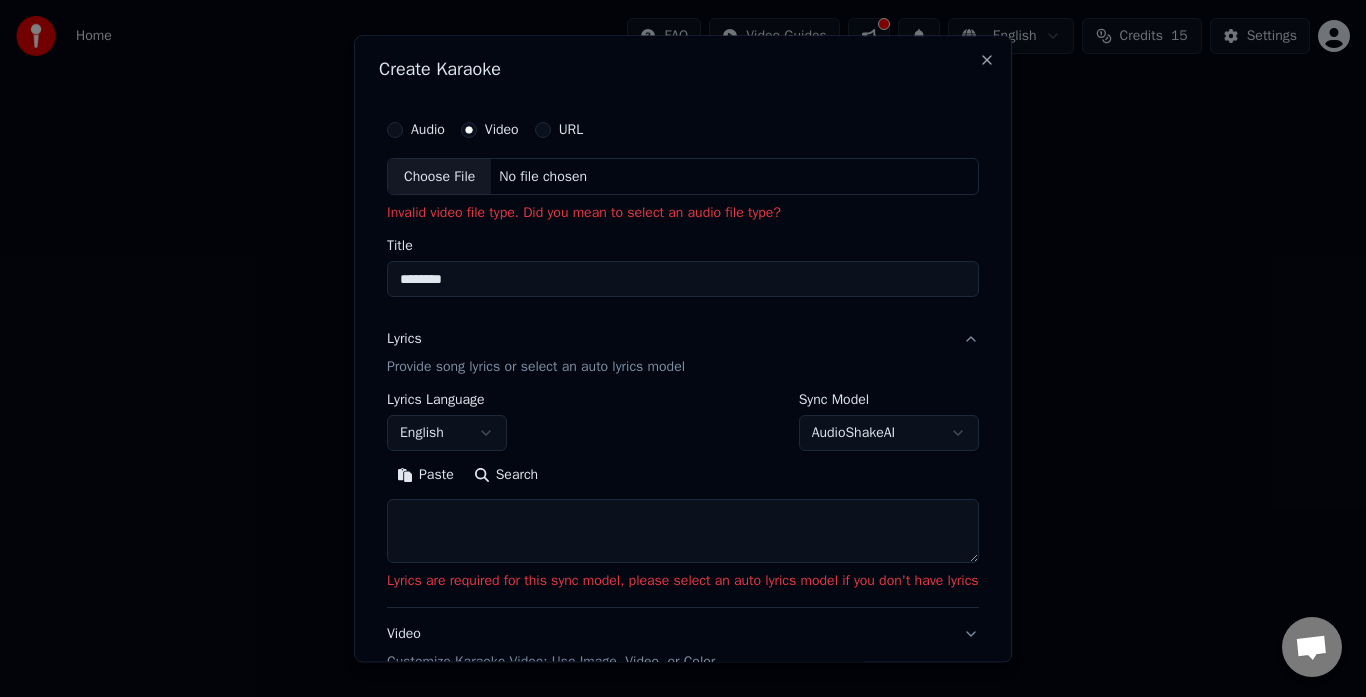 click on "Invalid video file type. Did you mean to select an audio file type?" at bounding box center (683, 214) 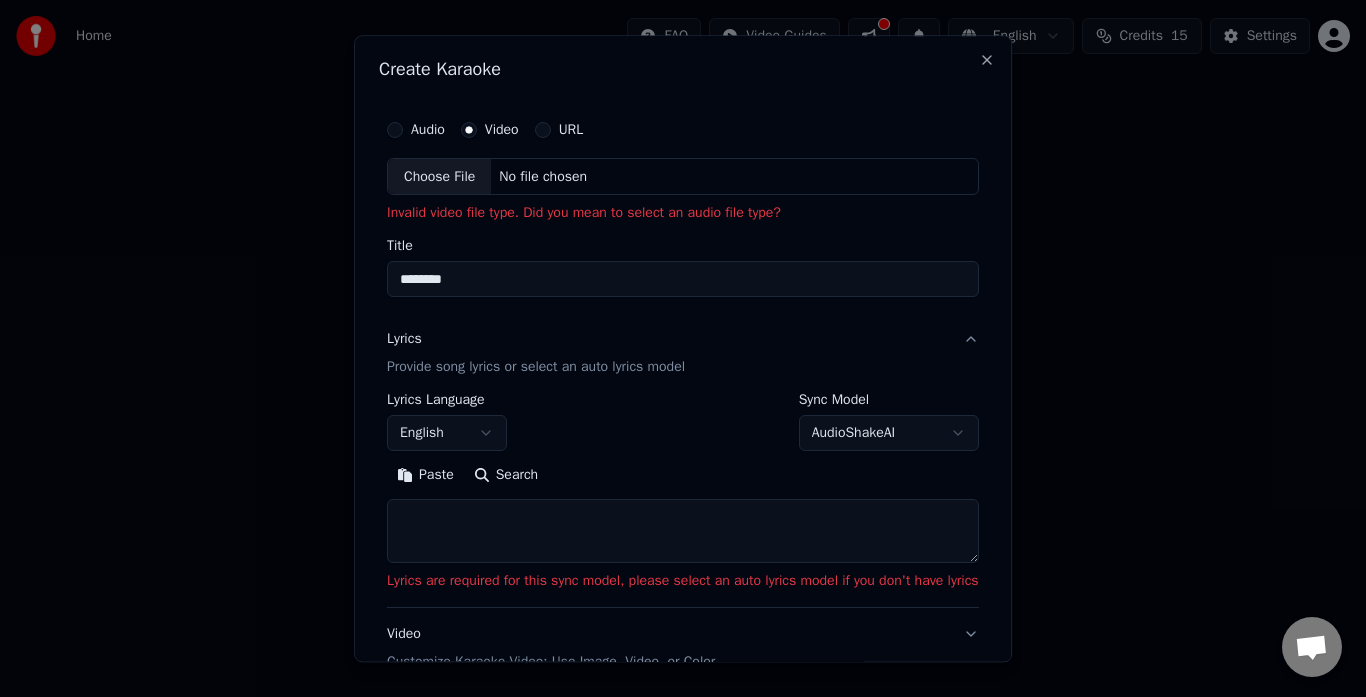 click on "********" at bounding box center (683, 280) 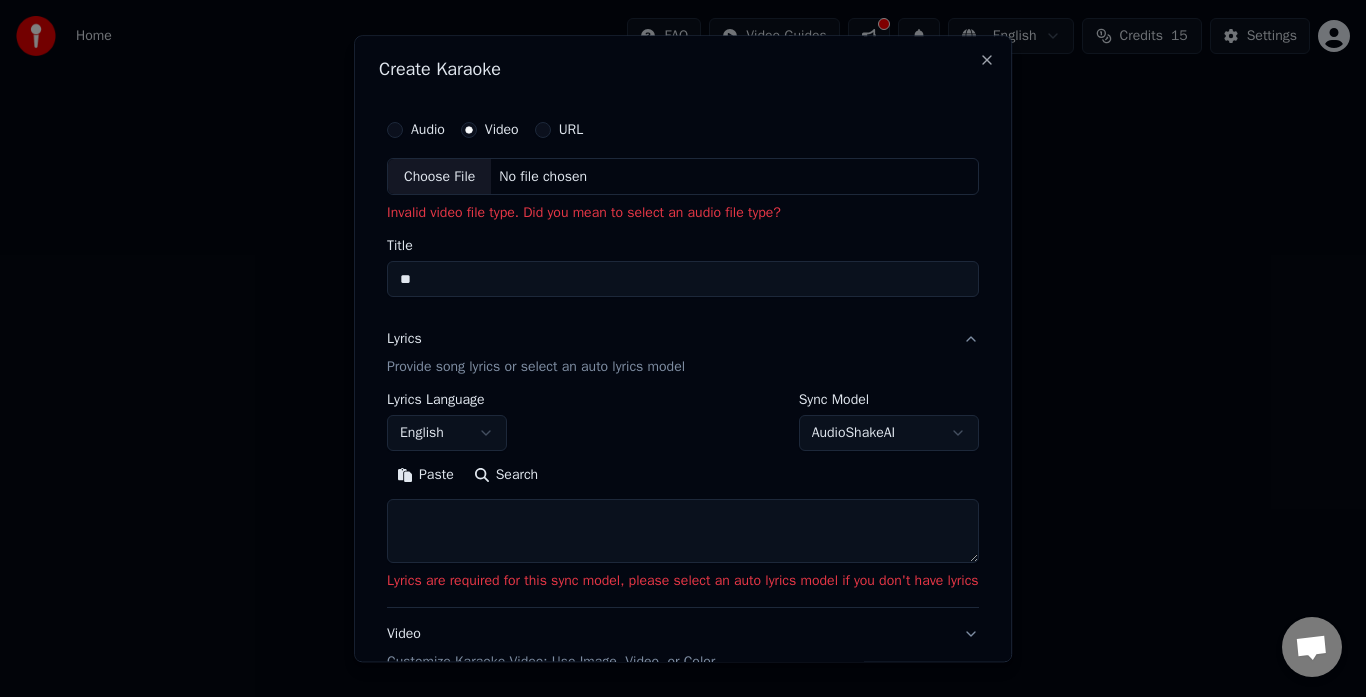 type on "*" 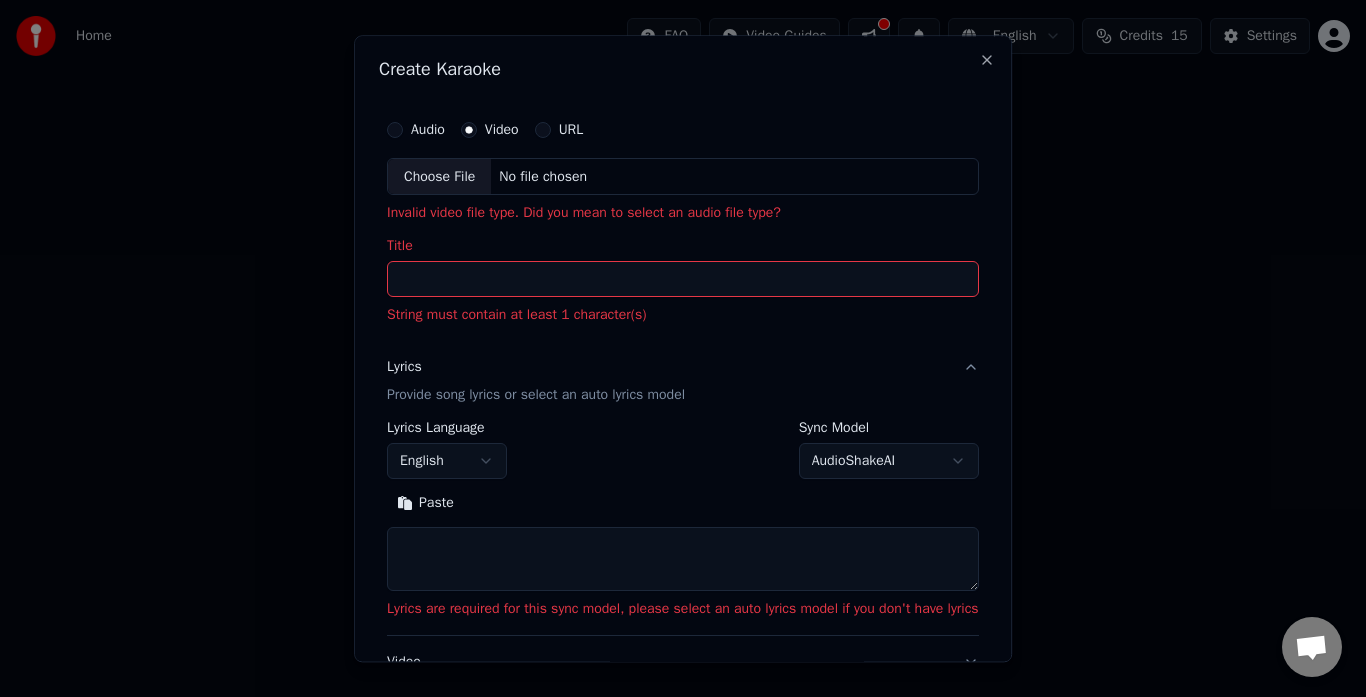 type 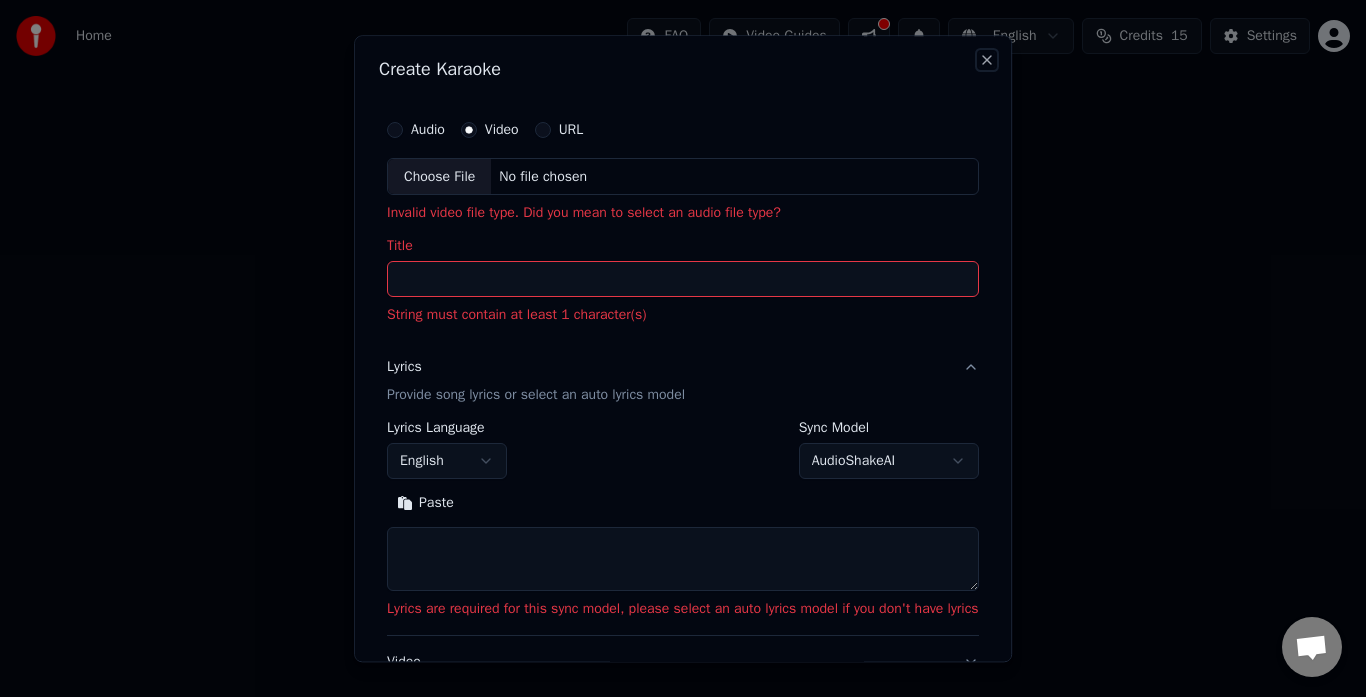 click on "Close" at bounding box center (987, 60) 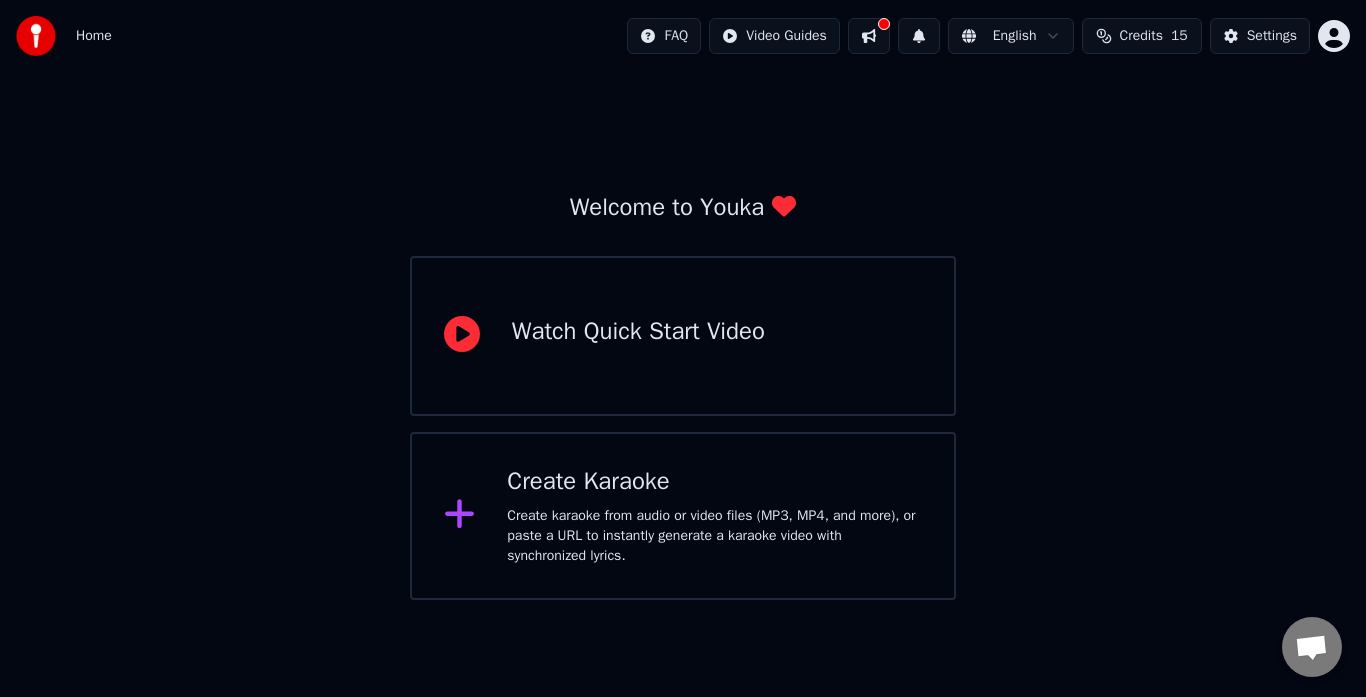 click on "Home FAQ Video Guides English Credits 15 Settings Welcome to Youka Watch Quick Start Video Create Karaoke Create karaoke from audio or video files (MP3, MP4, and more), or paste a URL to instantly generate a karaoke video with synchronized lyrics." at bounding box center [683, 300] 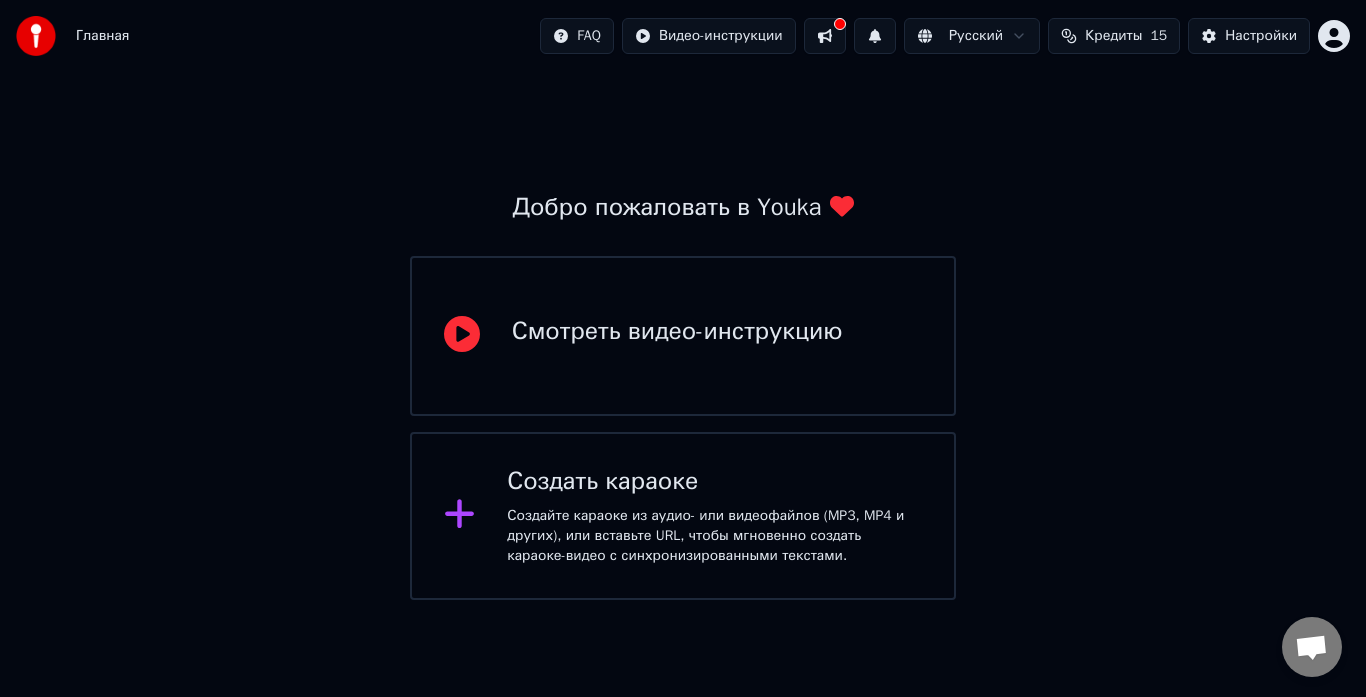 click 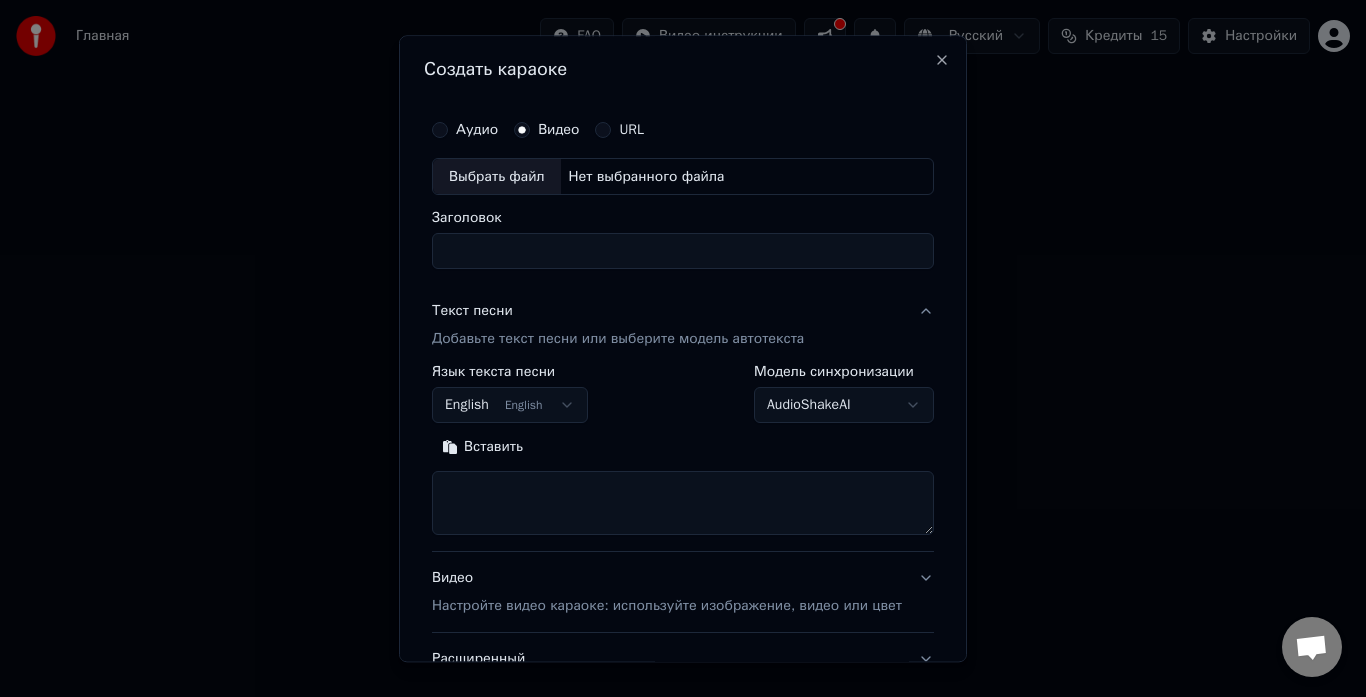 click on "URL" at bounding box center [631, 130] 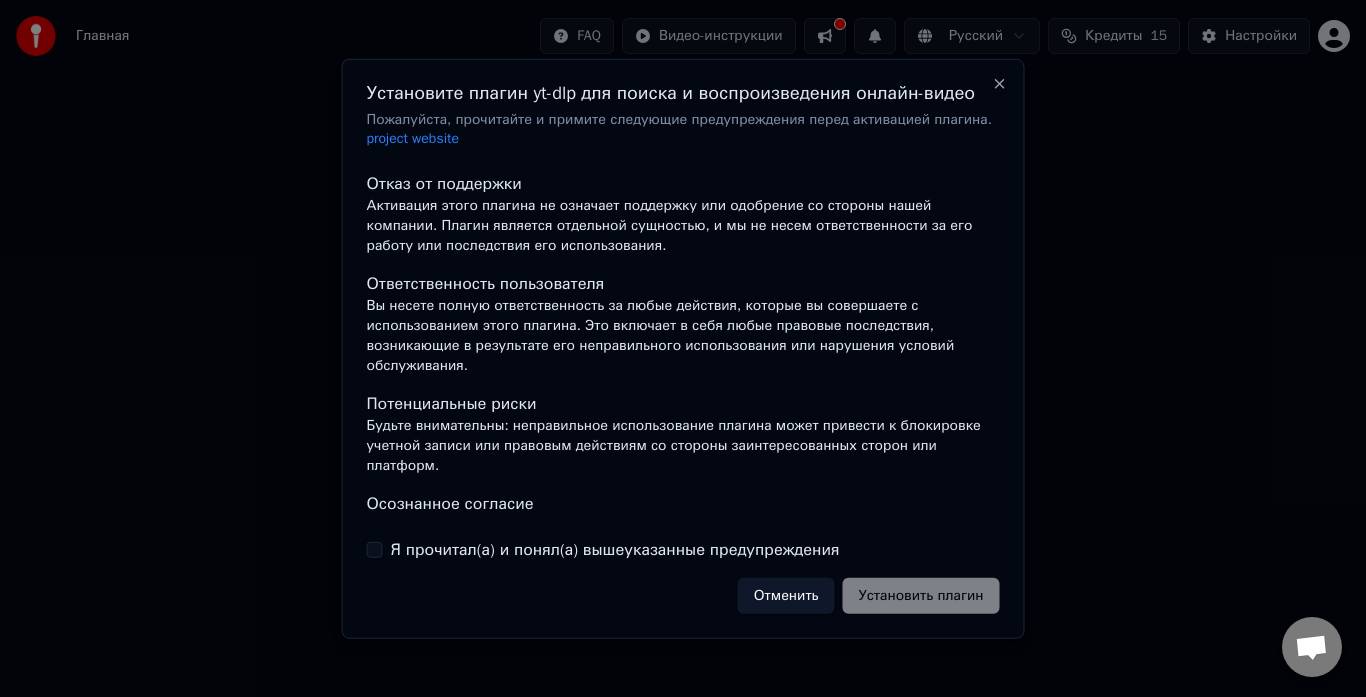 scroll, scrollTop: 255, scrollLeft: 0, axis: vertical 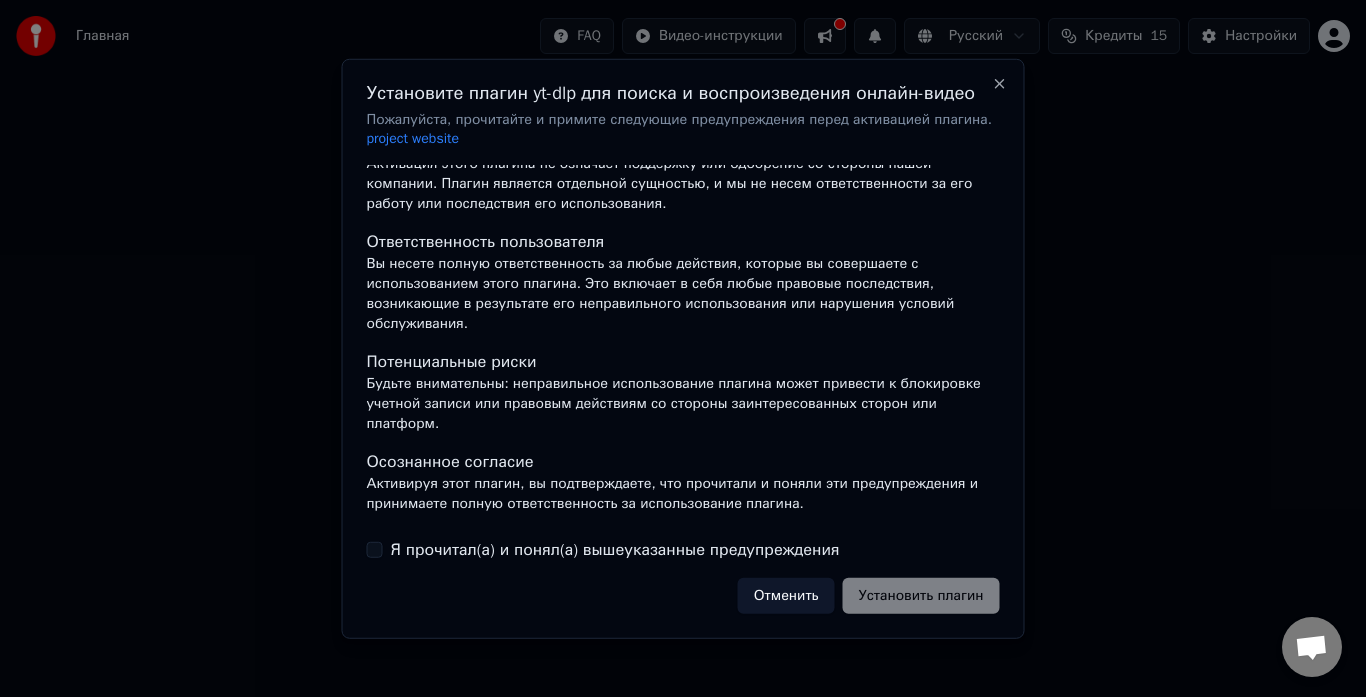 click on "Отменить Установить плагин" at bounding box center (869, 596) 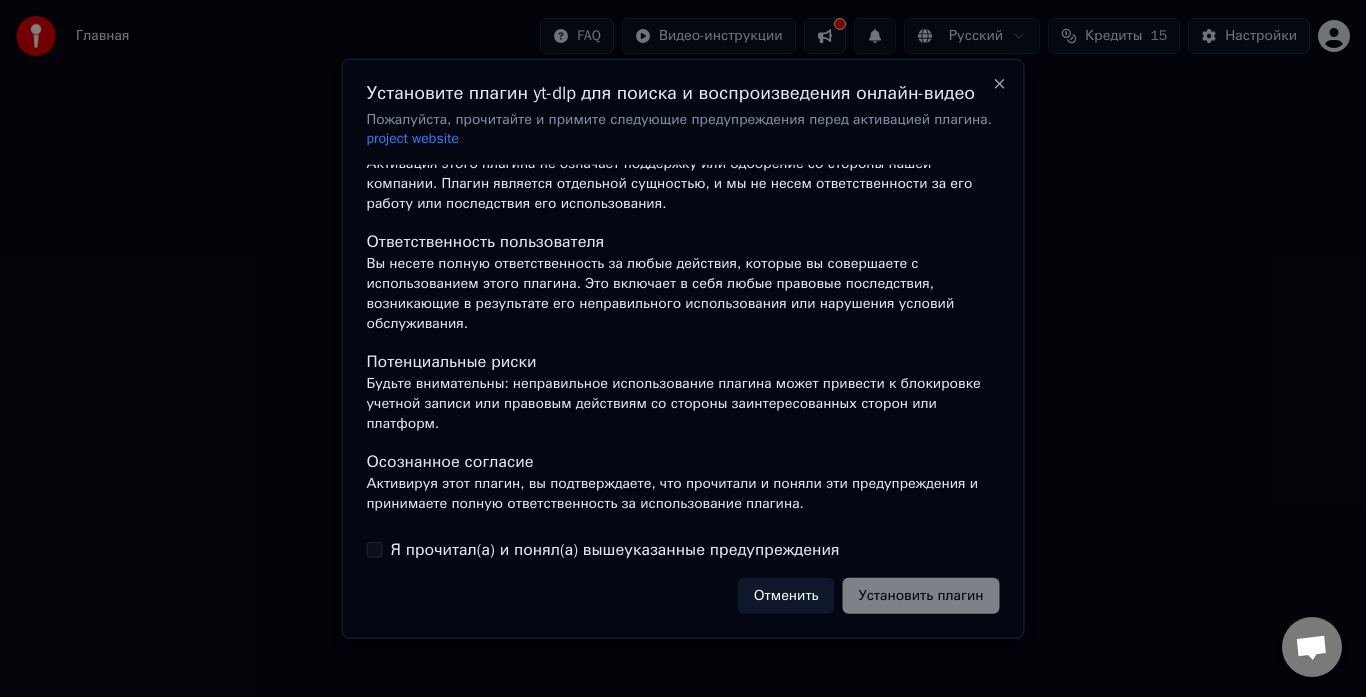 click on "Отменить Установить плагин" at bounding box center (869, 596) 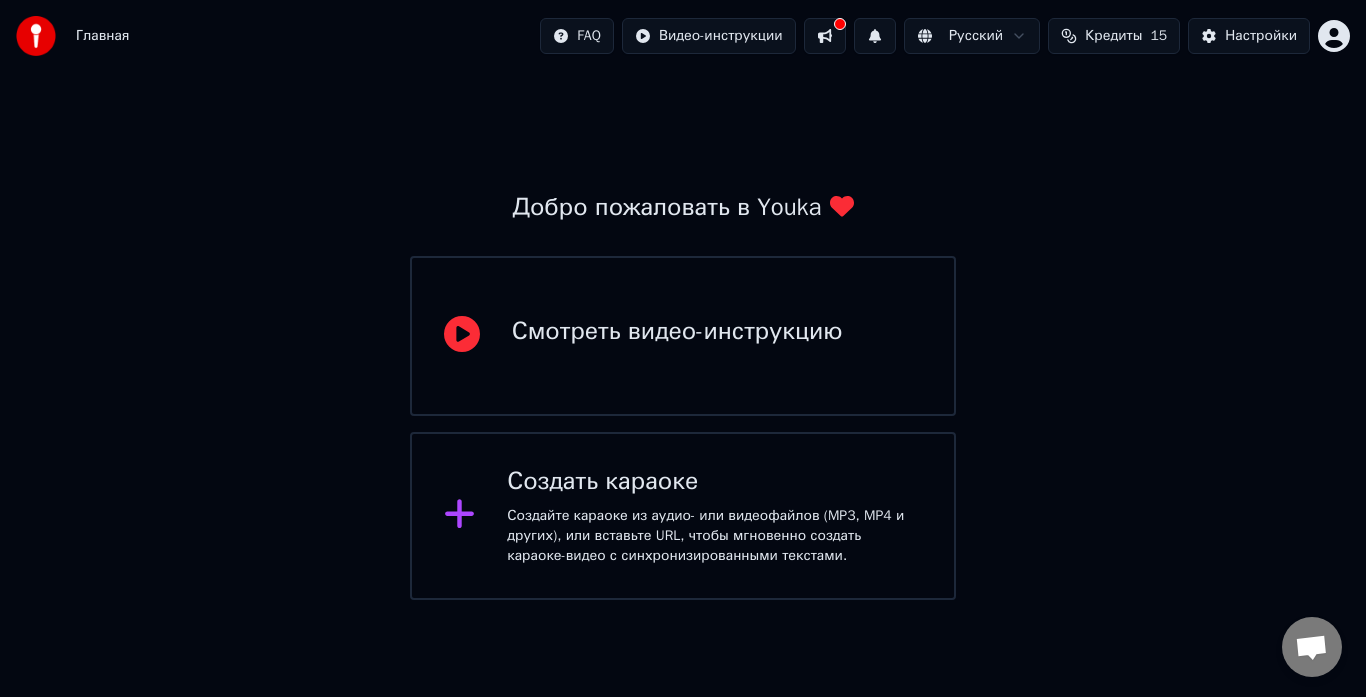 click 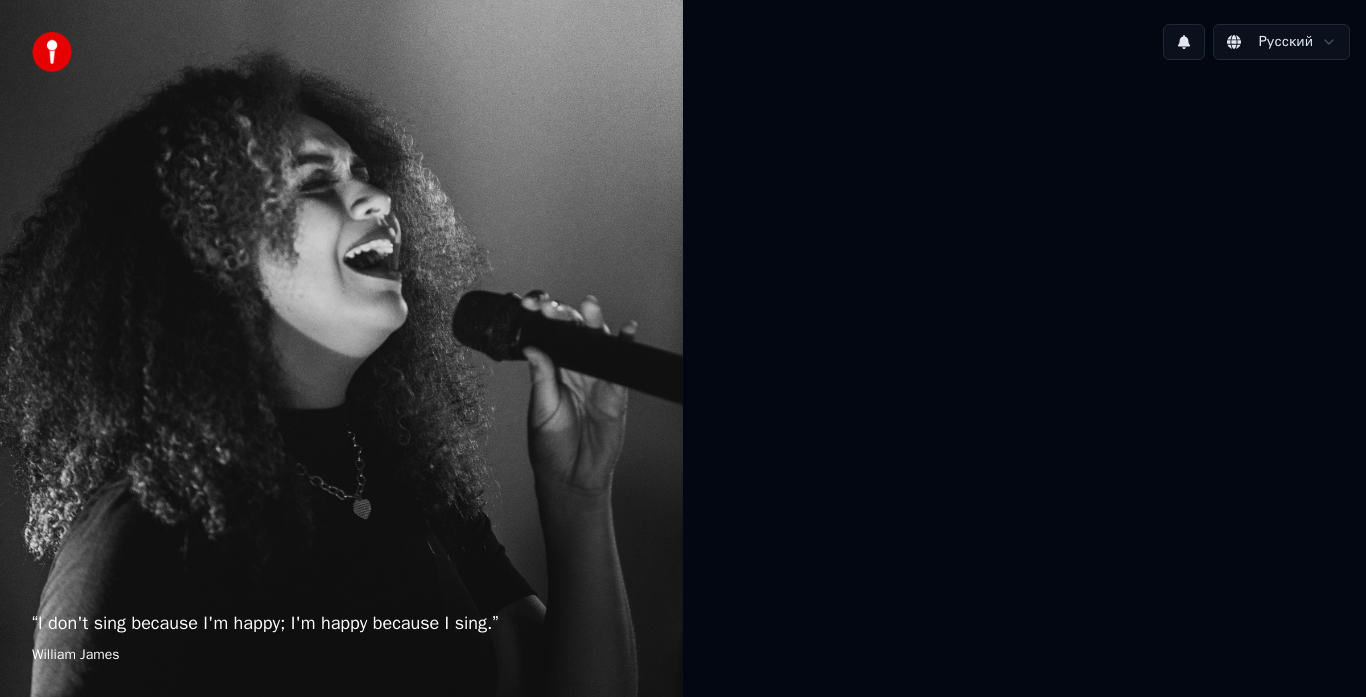 scroll, scrollTop: 0, scrollLeft: 0, axis: both 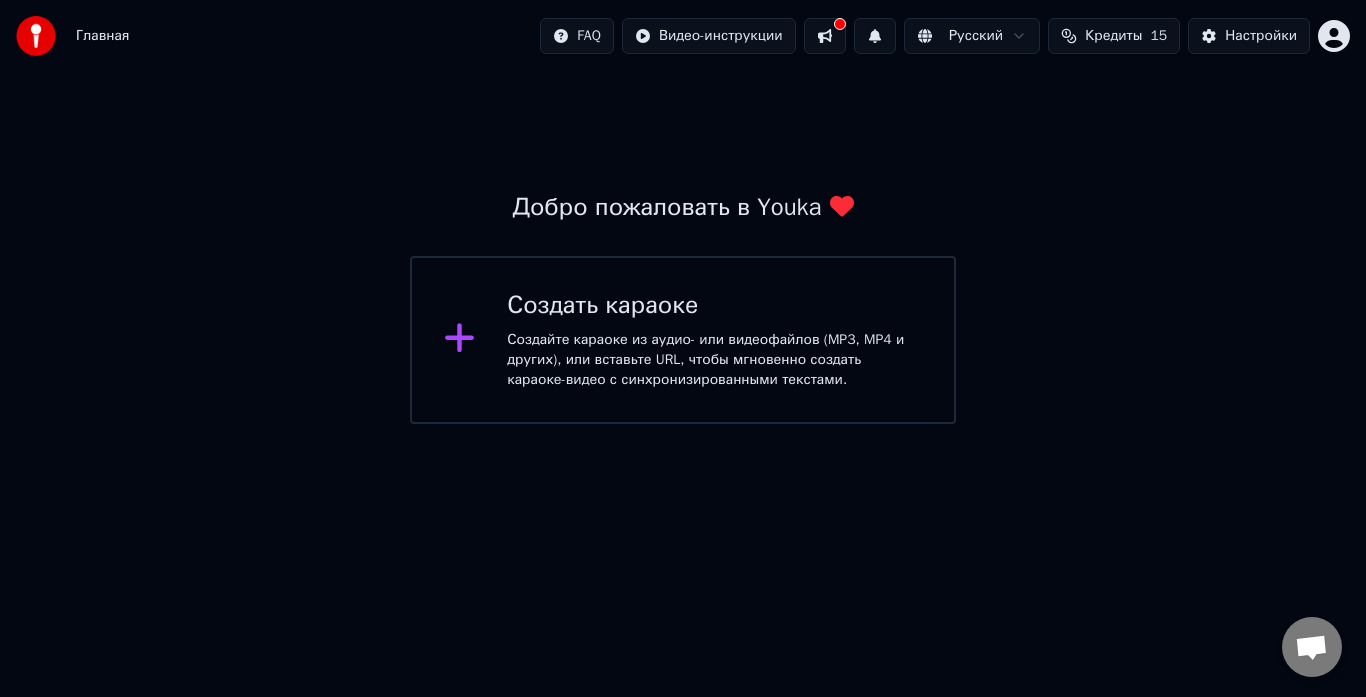 click 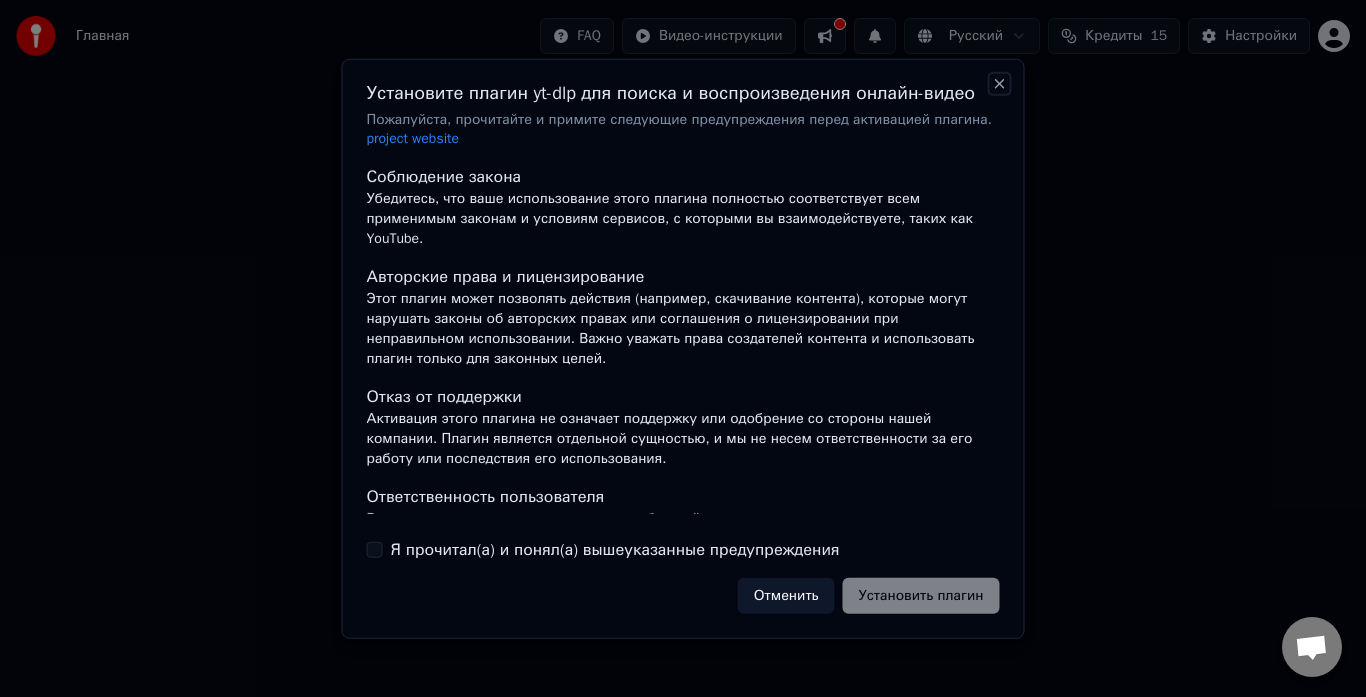 click on "Close" at bounding box center [1000, 83] 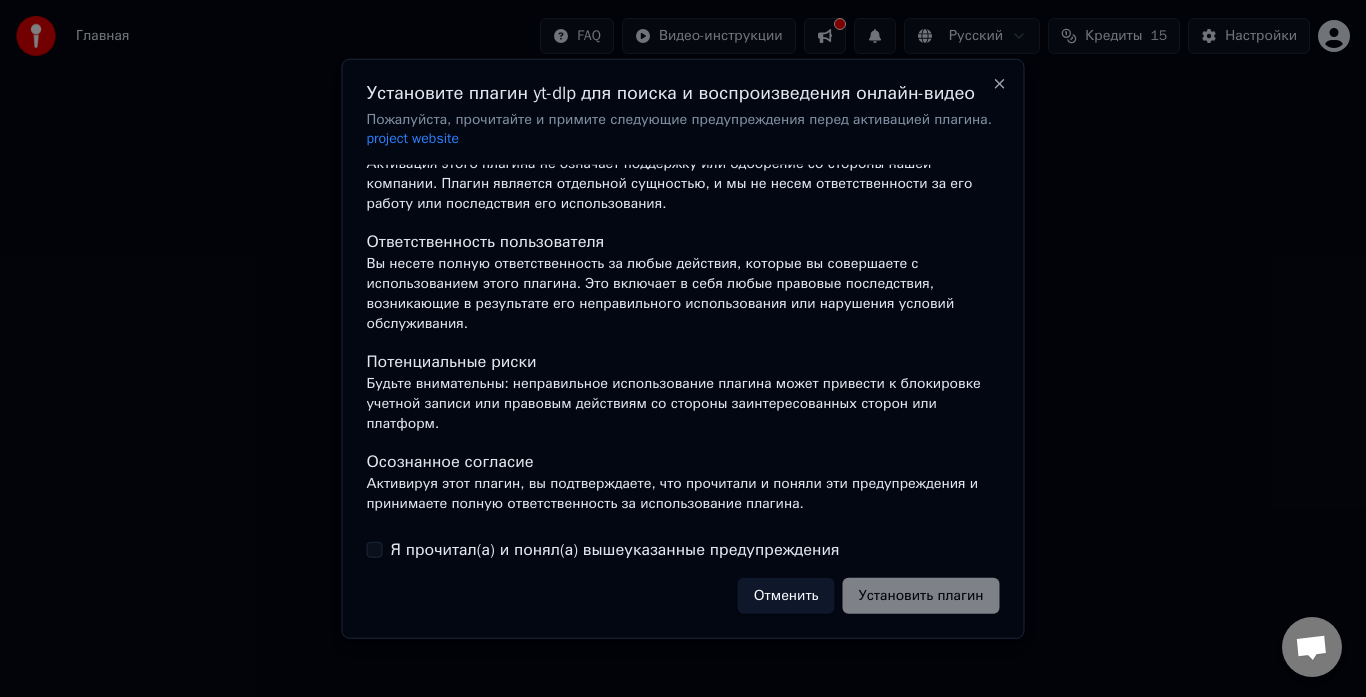 scroll, scrollTop: 0, scrollLeft: 0, axis: both 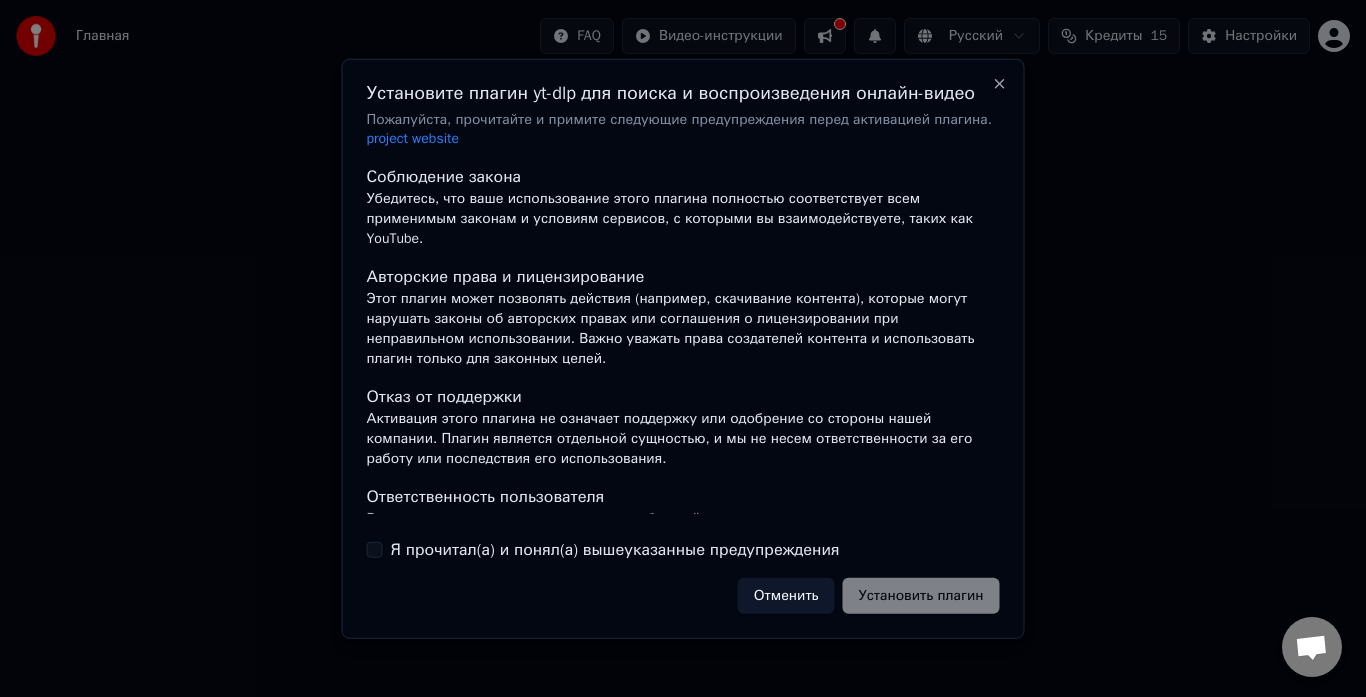 click on "Отменить Установить плагин" at bounding box center (869, 596) 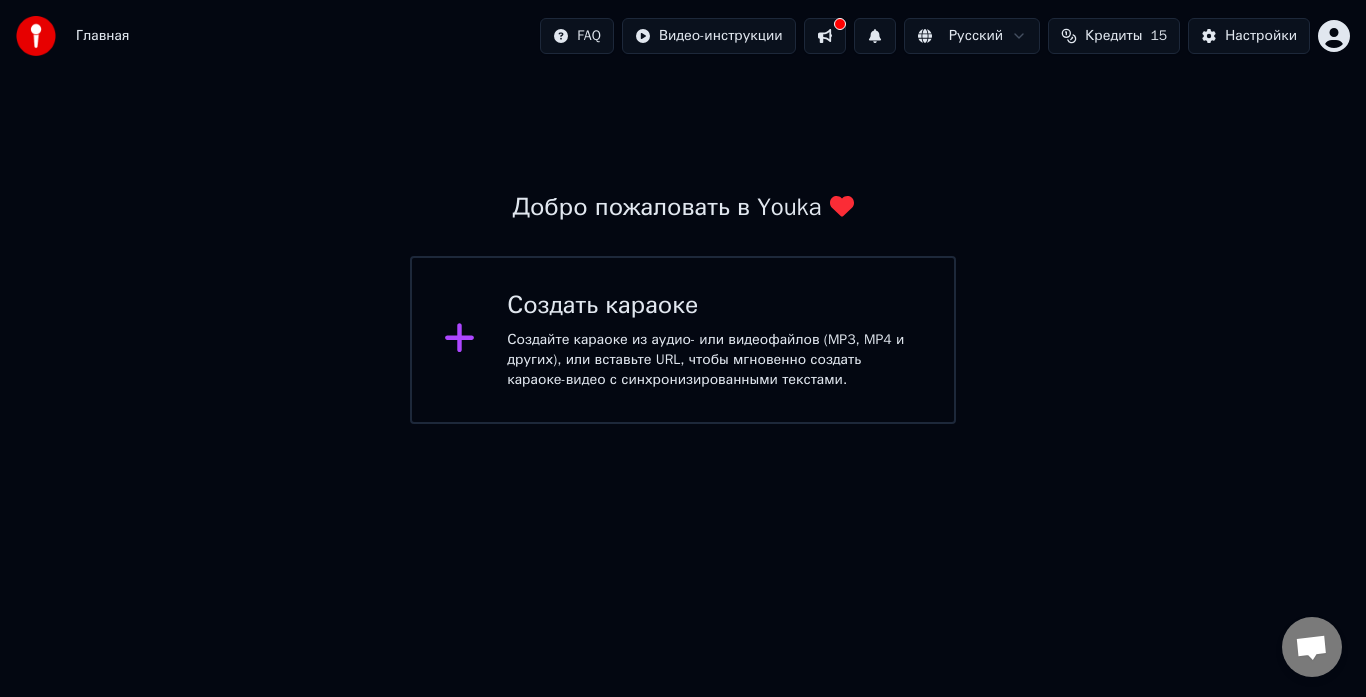 click 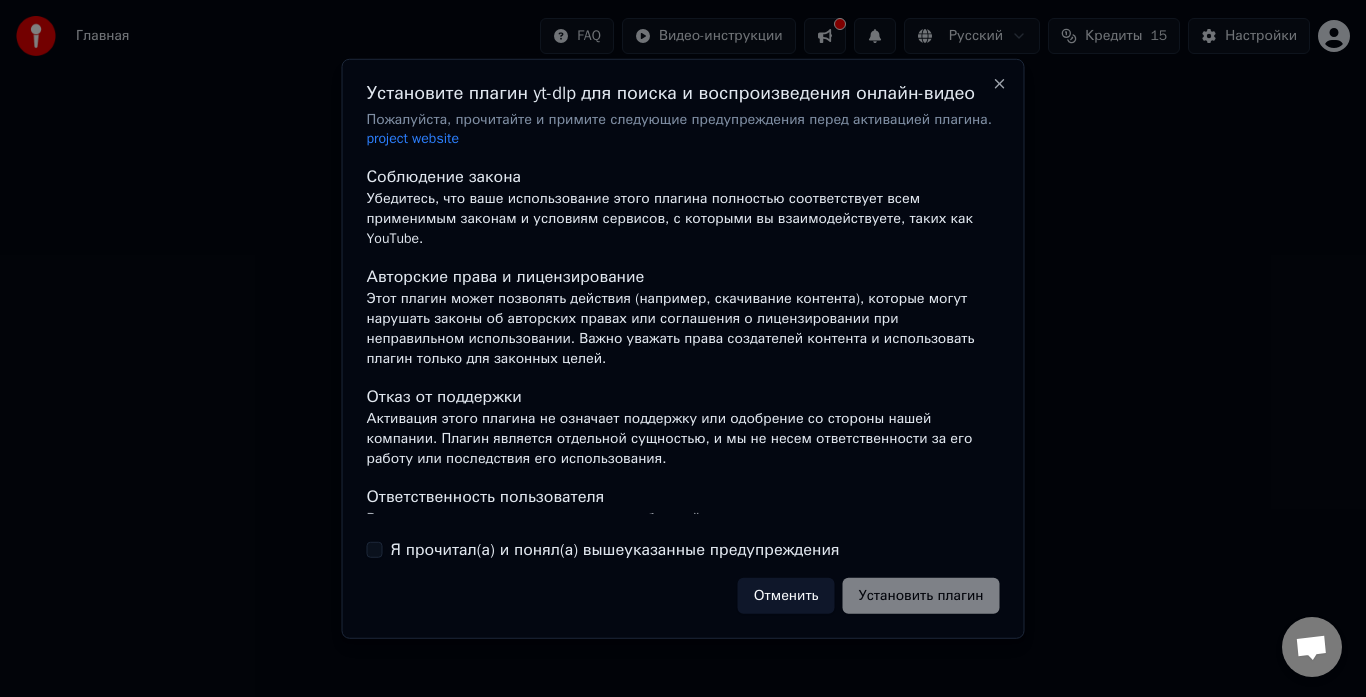 click on "project website" at bounding box center [413, 138] 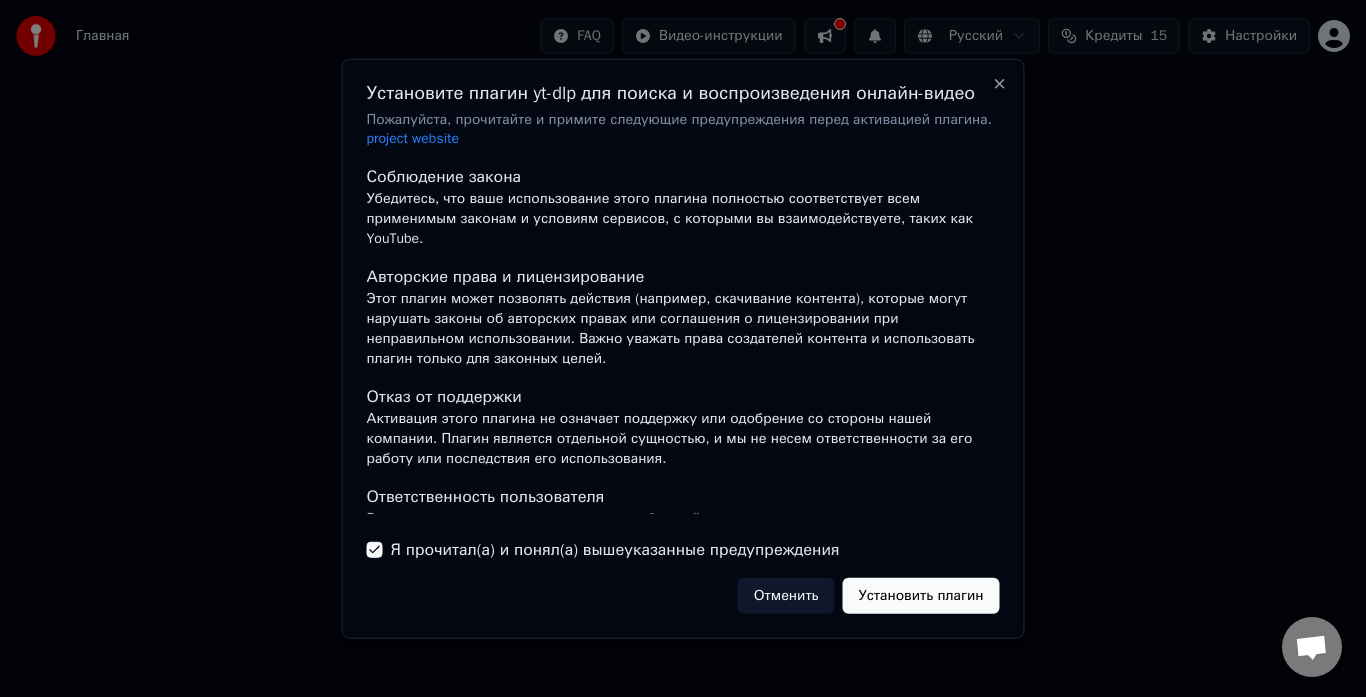click on "Установить плагин" at bounding box center (921, 596) 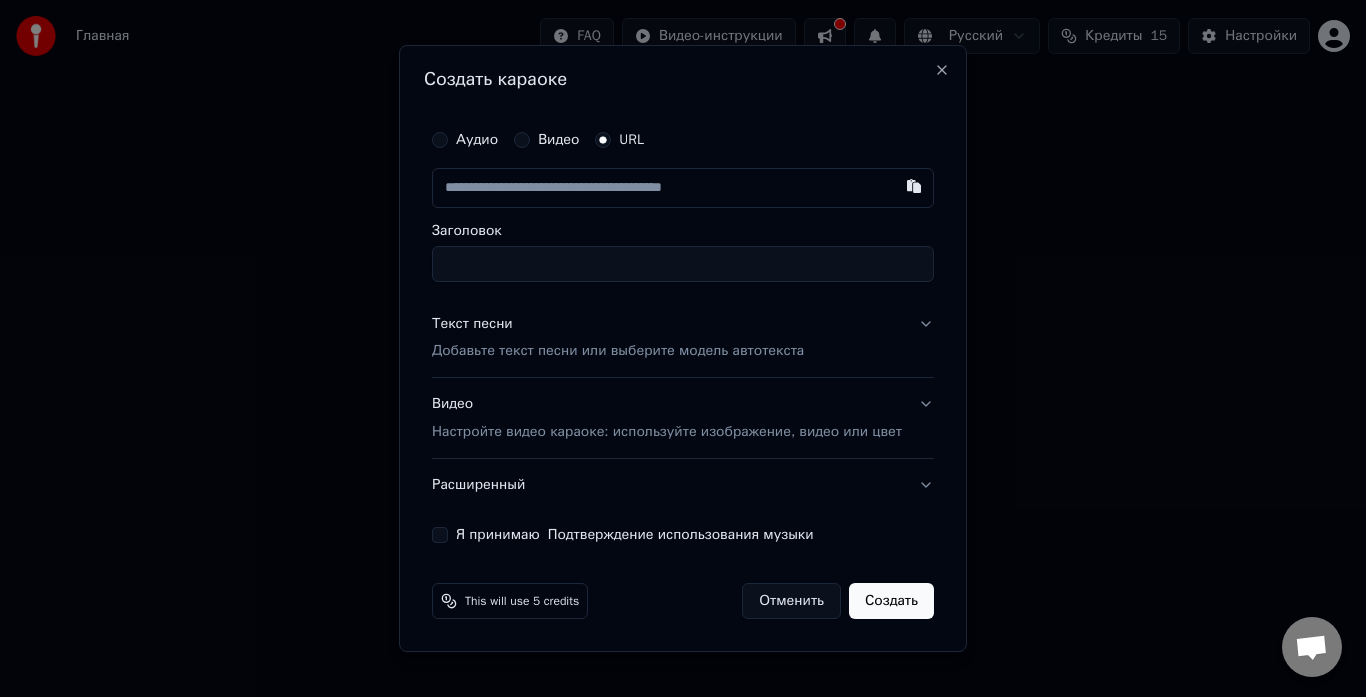 click at bounding box center (683, 188) 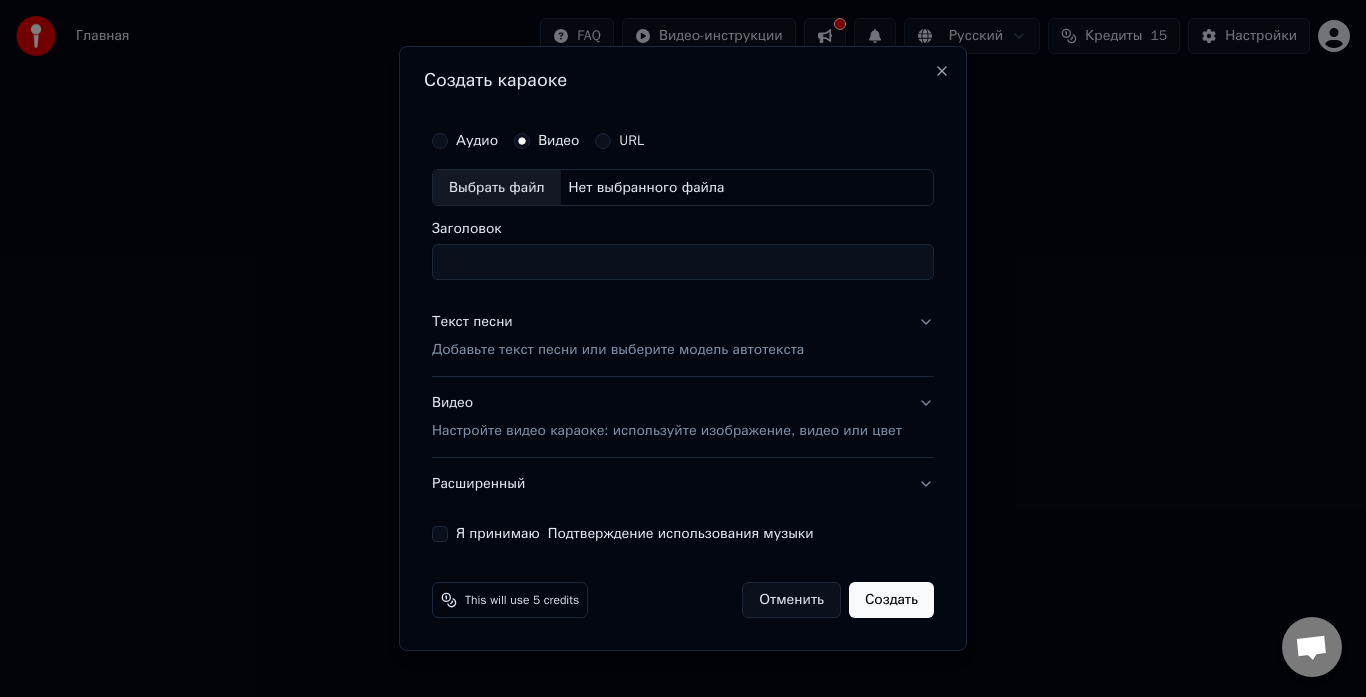click on "URL" at bounding box center (631, 141) 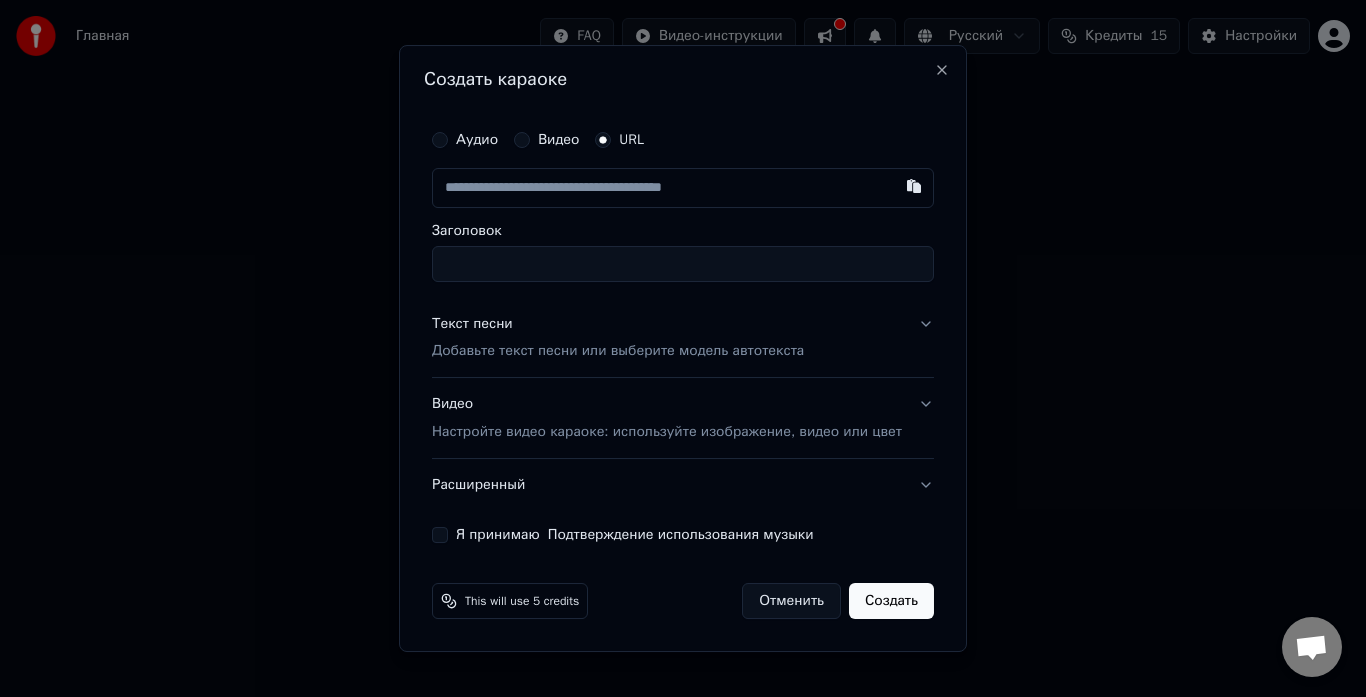 click at bounding box center [683, 188] 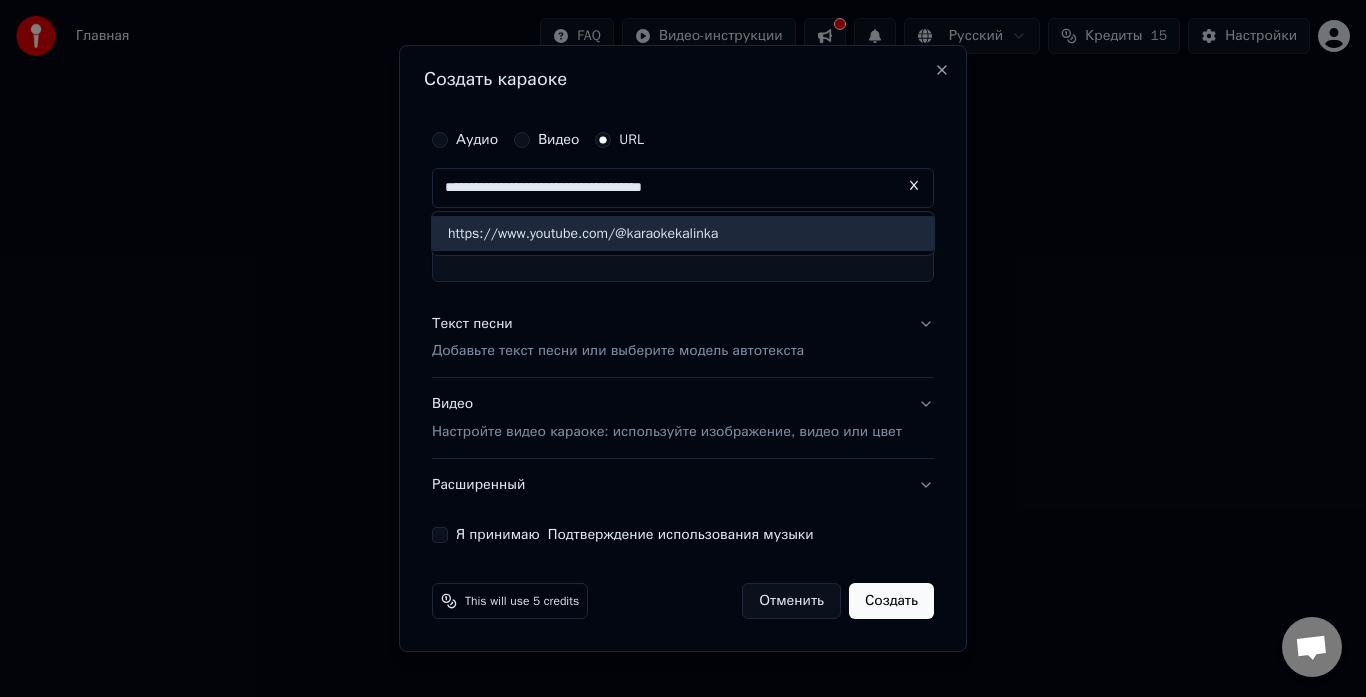 click on "https://www.youtube.com/@karaokekalinka" at bounding box center (683, 234) 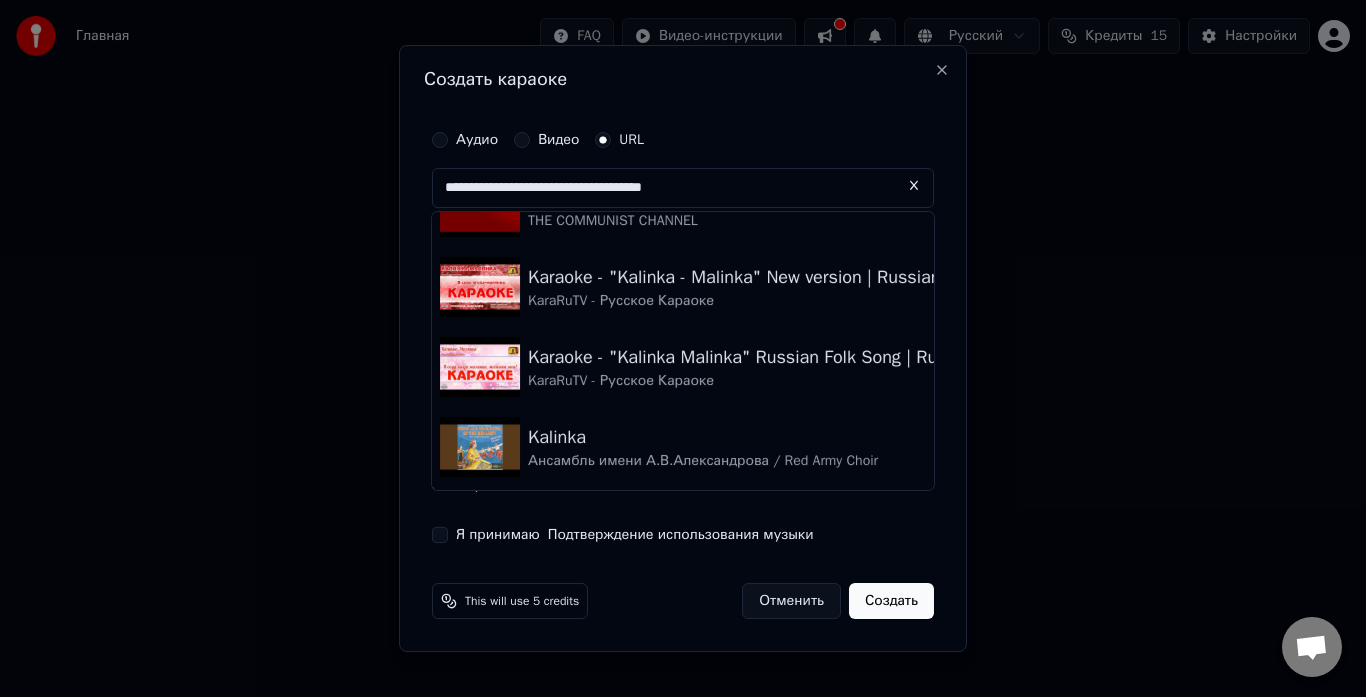 scroll, scrollTop: 0, scrollLeft: 0, axis: both 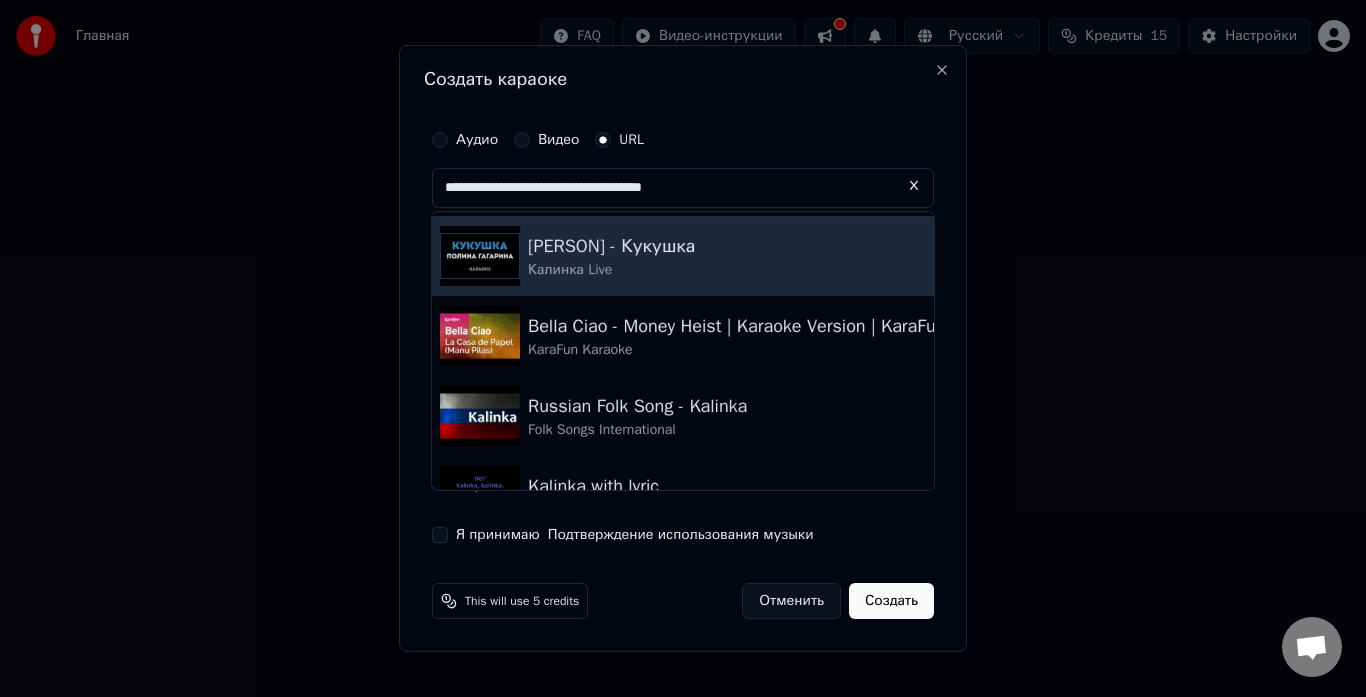 click on "Полина Гагарина - Кукушка" at bounding box center (611, 246) 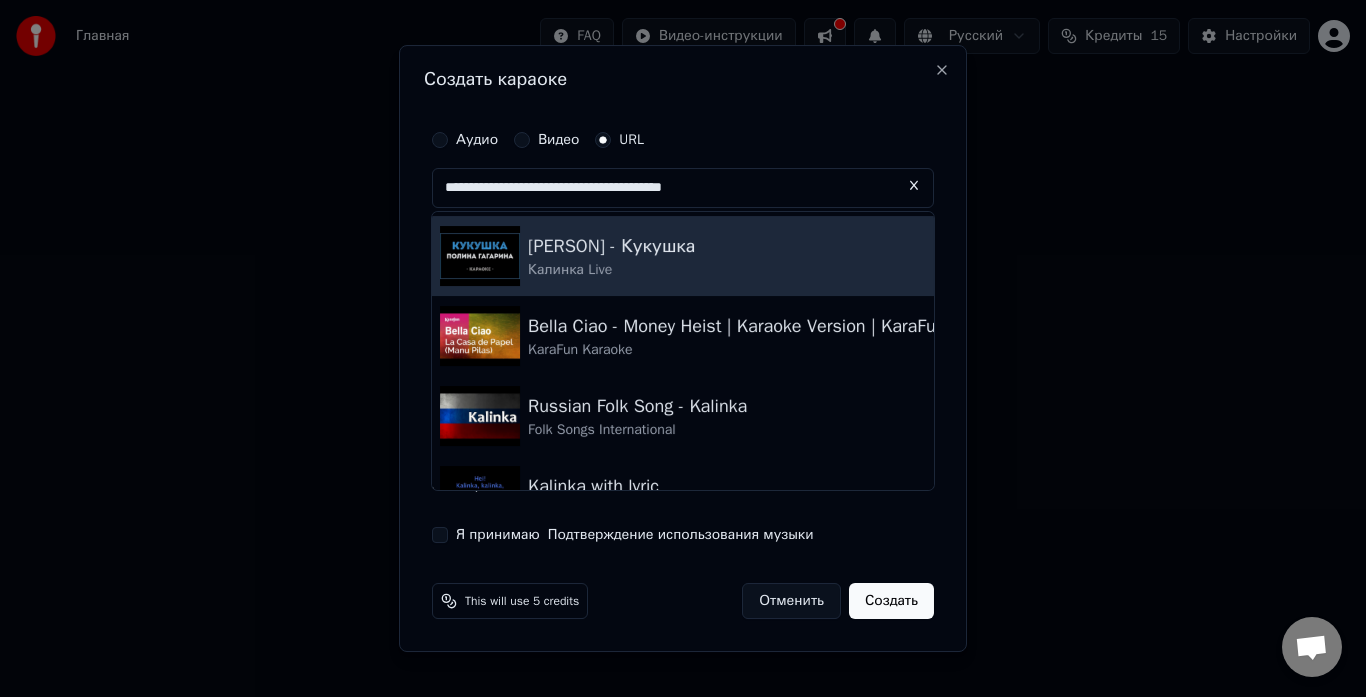 type on "**********" 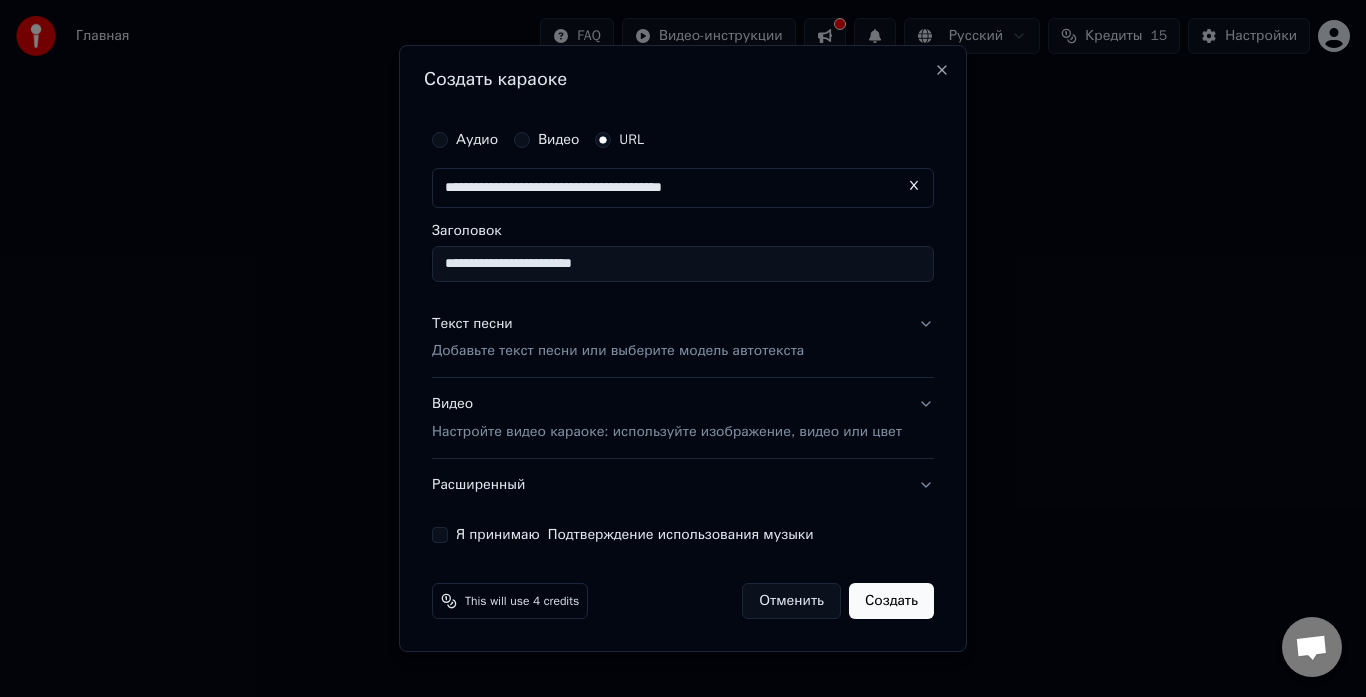 click on "Создать" at bounding box center [891, 601] 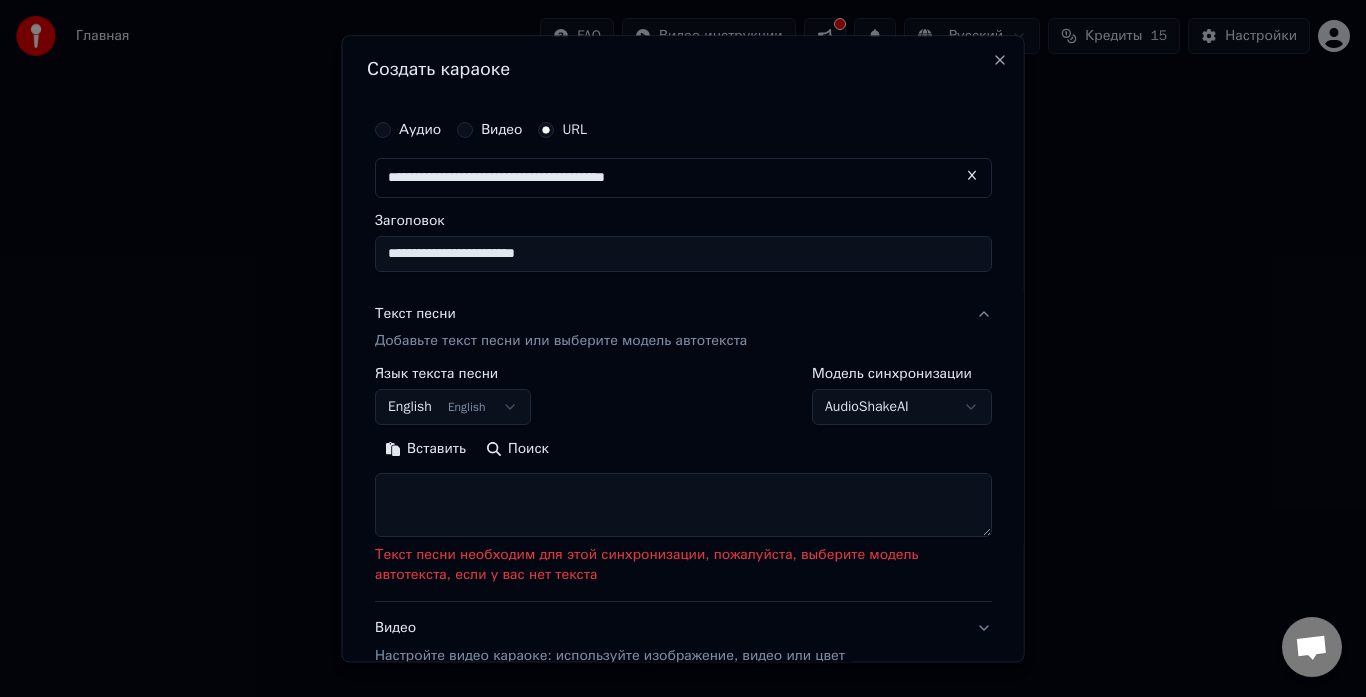 click at bounding box center (683, 506) 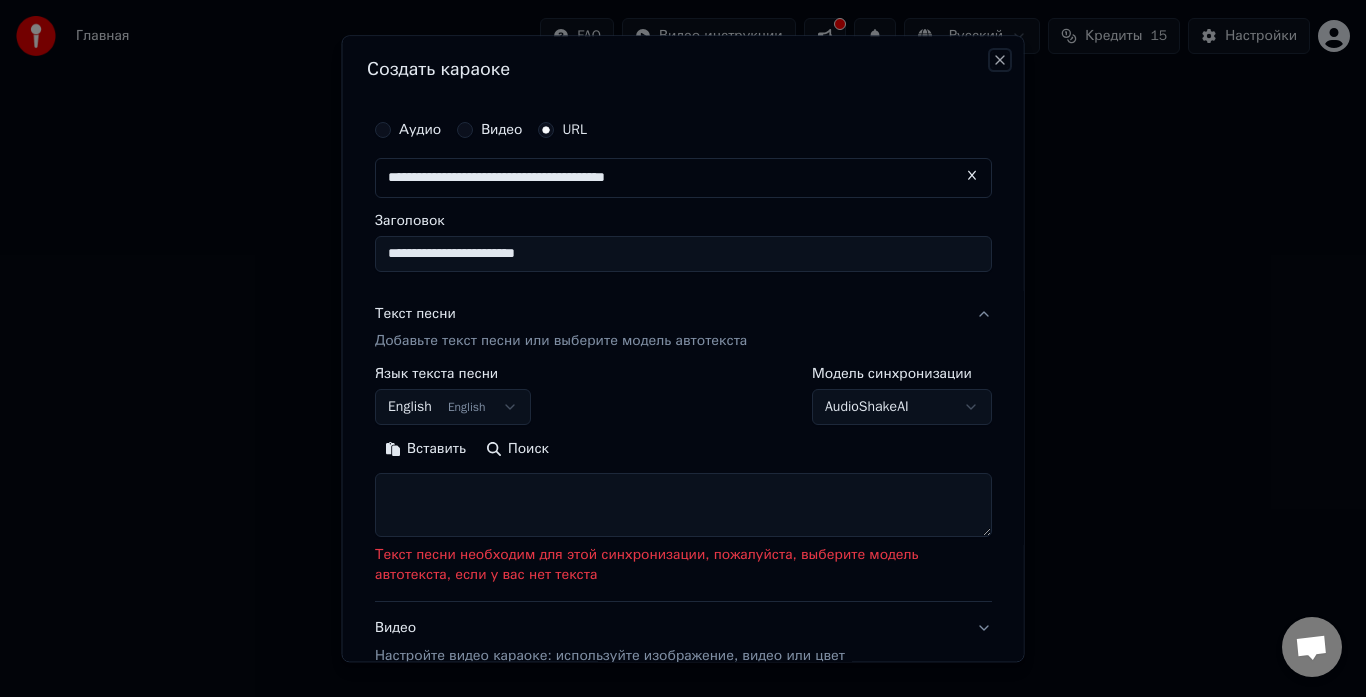 click on "Close" at bounding box center [1000, 60] 